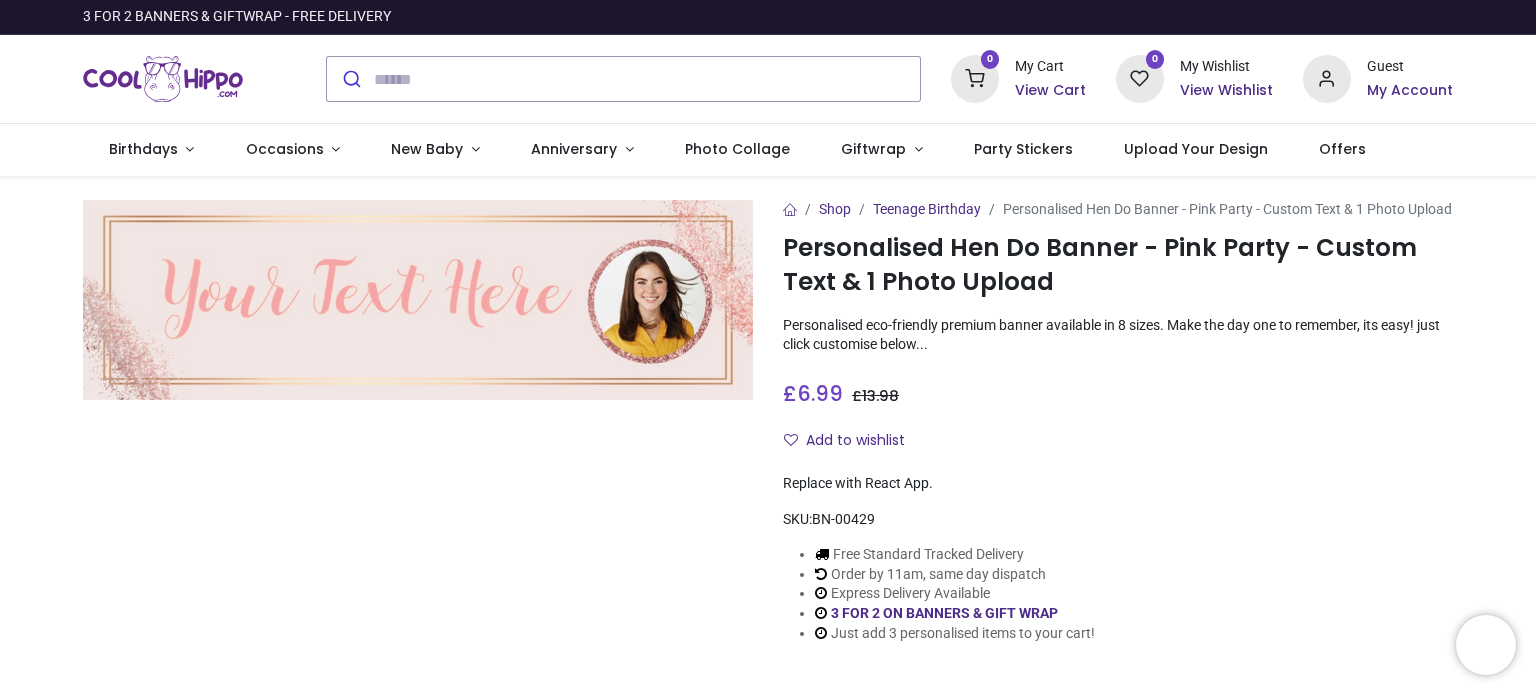 scroll, scrollTop: 0, scrollLeft: 0, axis: both 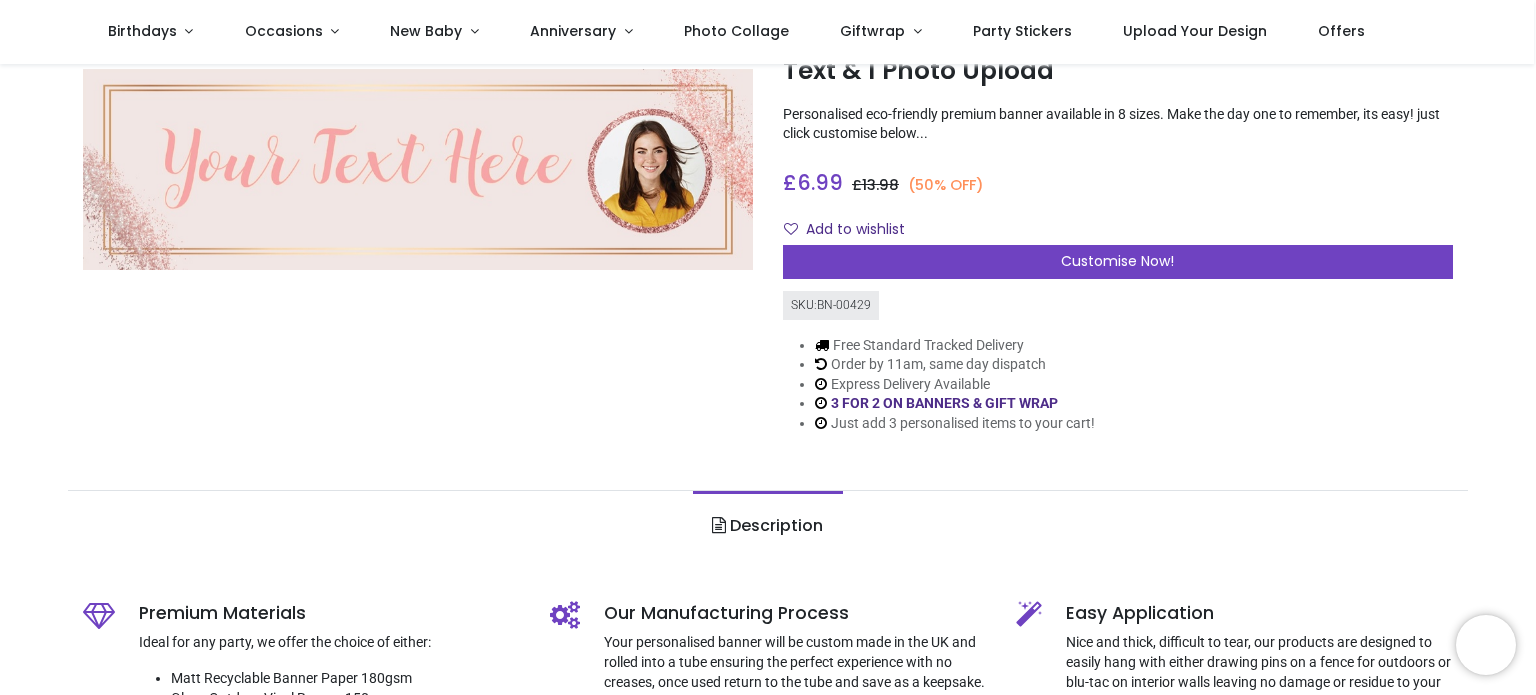 click on "Shop
Teenage Birthday
Personalised Hen Do Banner - Pink Party - Custom Text & 1 Photo Upload
Personalised Hen Do Banner - Pink Party - Custom Text & 1 Photo Upload
https://www.coolhippo.com/personalised-hen-do-banner-pink-party-custom-text-1-photo-upload
https://www.coolhippo.com/web/image/product.template/38946/image_1920?unique=30edc1e
Personalised eco-friendly premium banner available in 8 sizes.
Make the day one to remember, its easy! just click customise below...
£  6.99 +" at bounding box center (1118, 226) 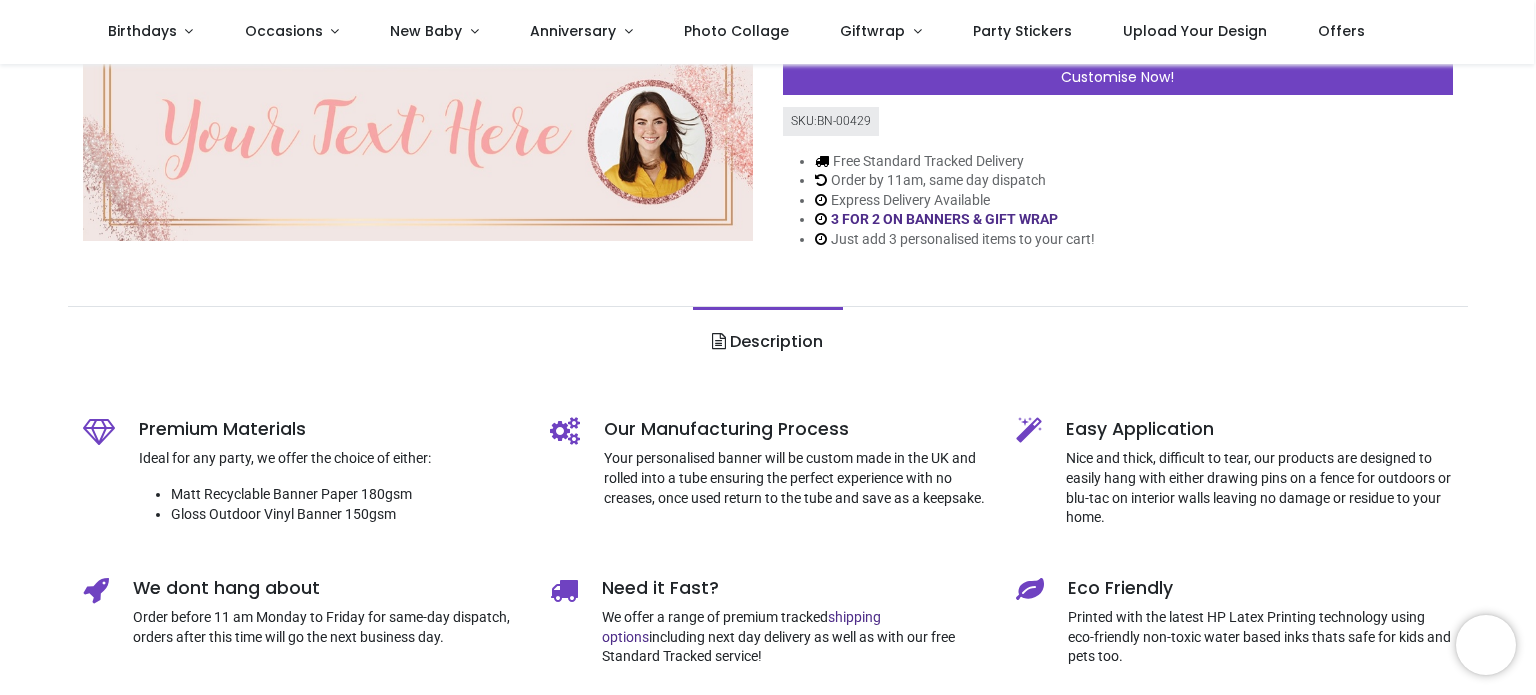 scroll, scrollTop: 100, scrollLeft: 0, axis: vertical 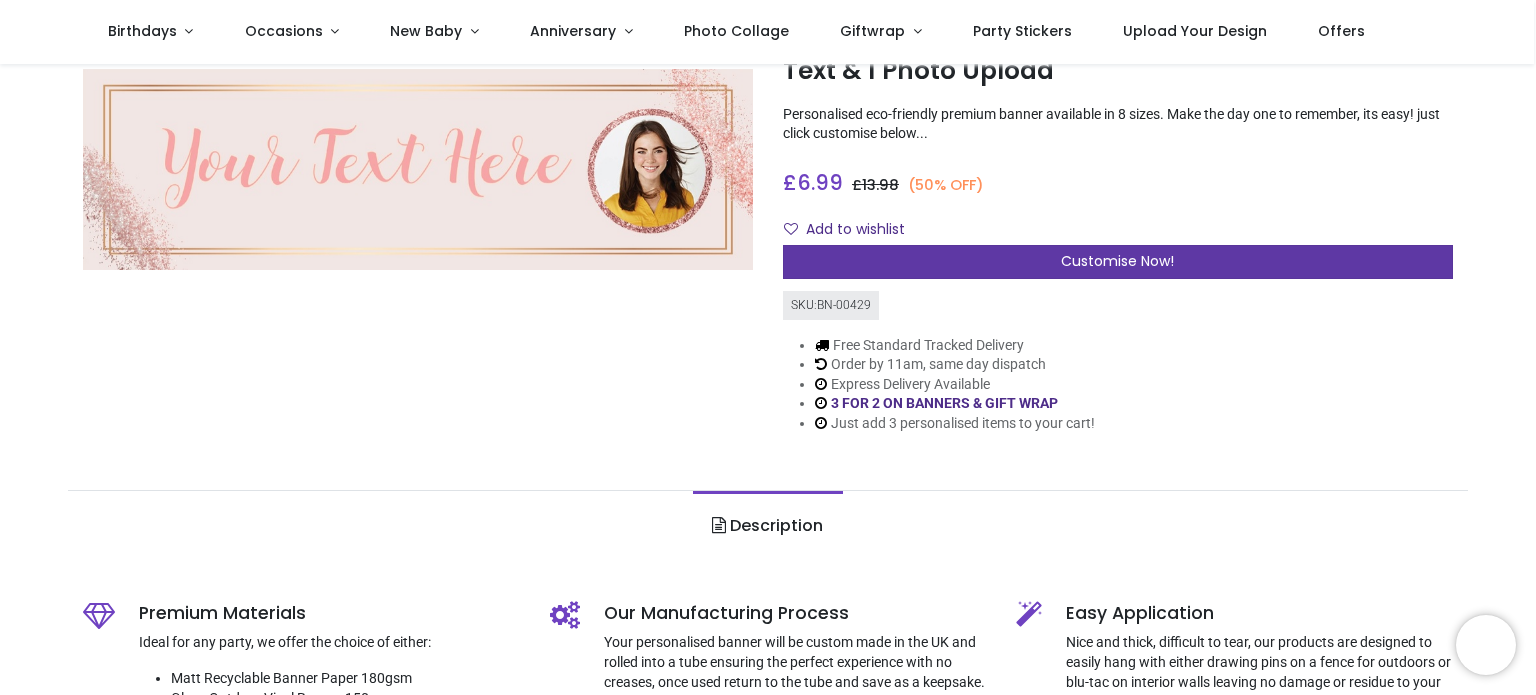 click on "Customise Now!" at bounding box center (1118, 262) 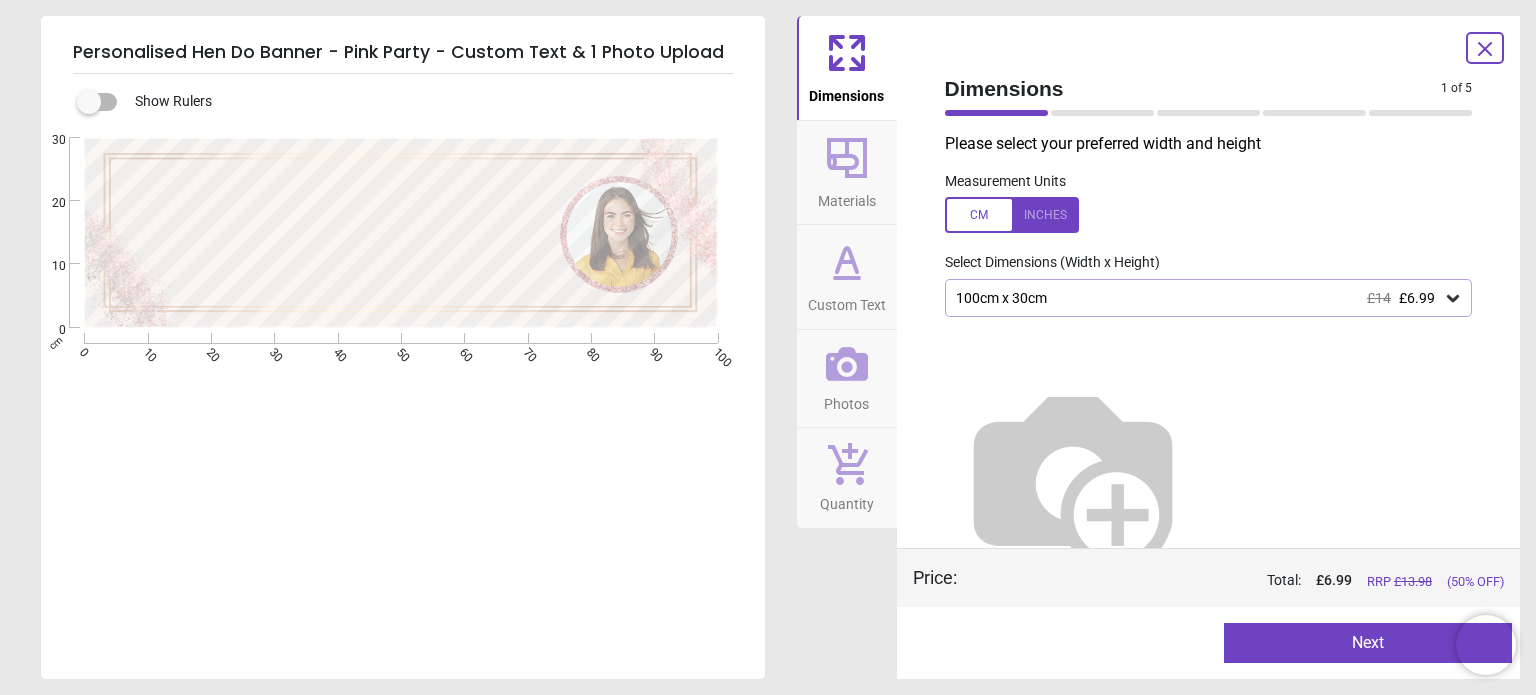 click on "100cm  x  30cm       £14 £6.99" at bounding box center (1199, 298) 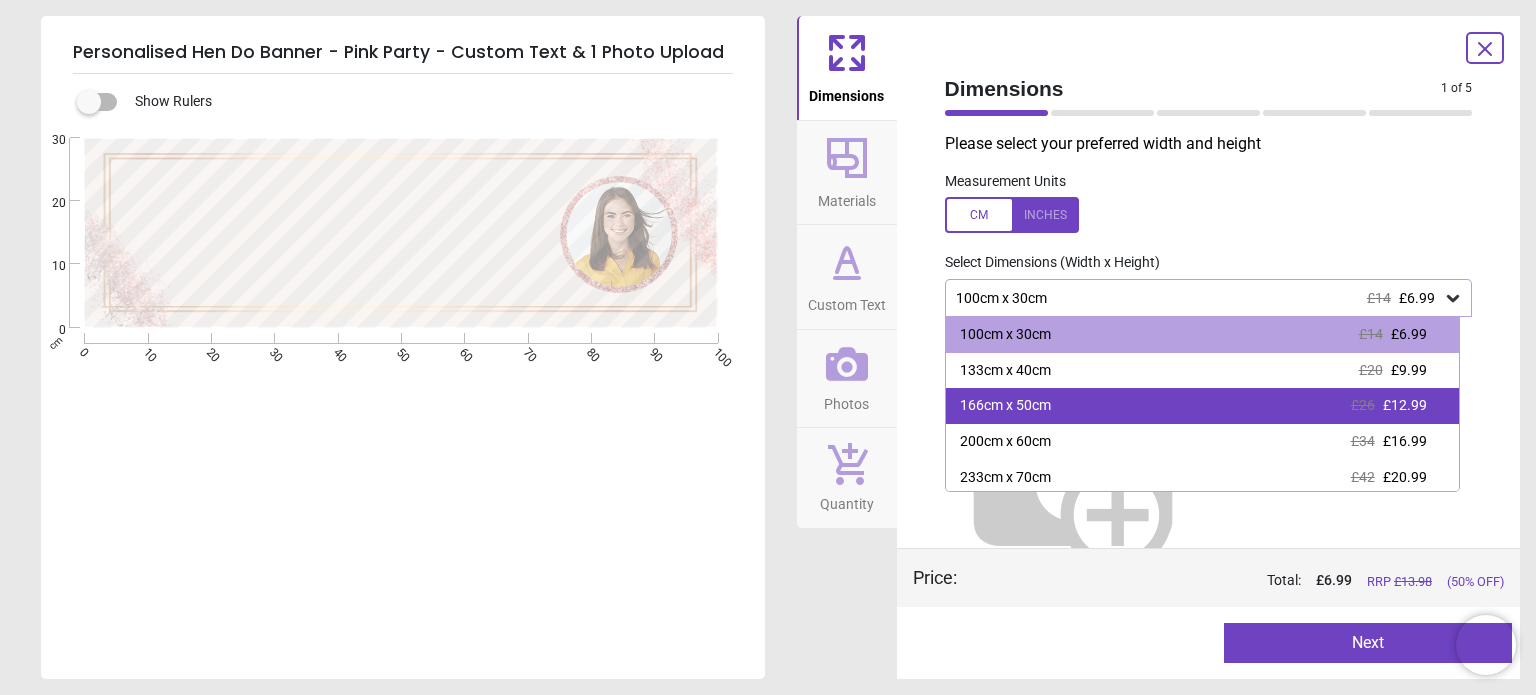 click on "166cm  x  50cm       £26 £12.99" at bounding box center (1202, 406) 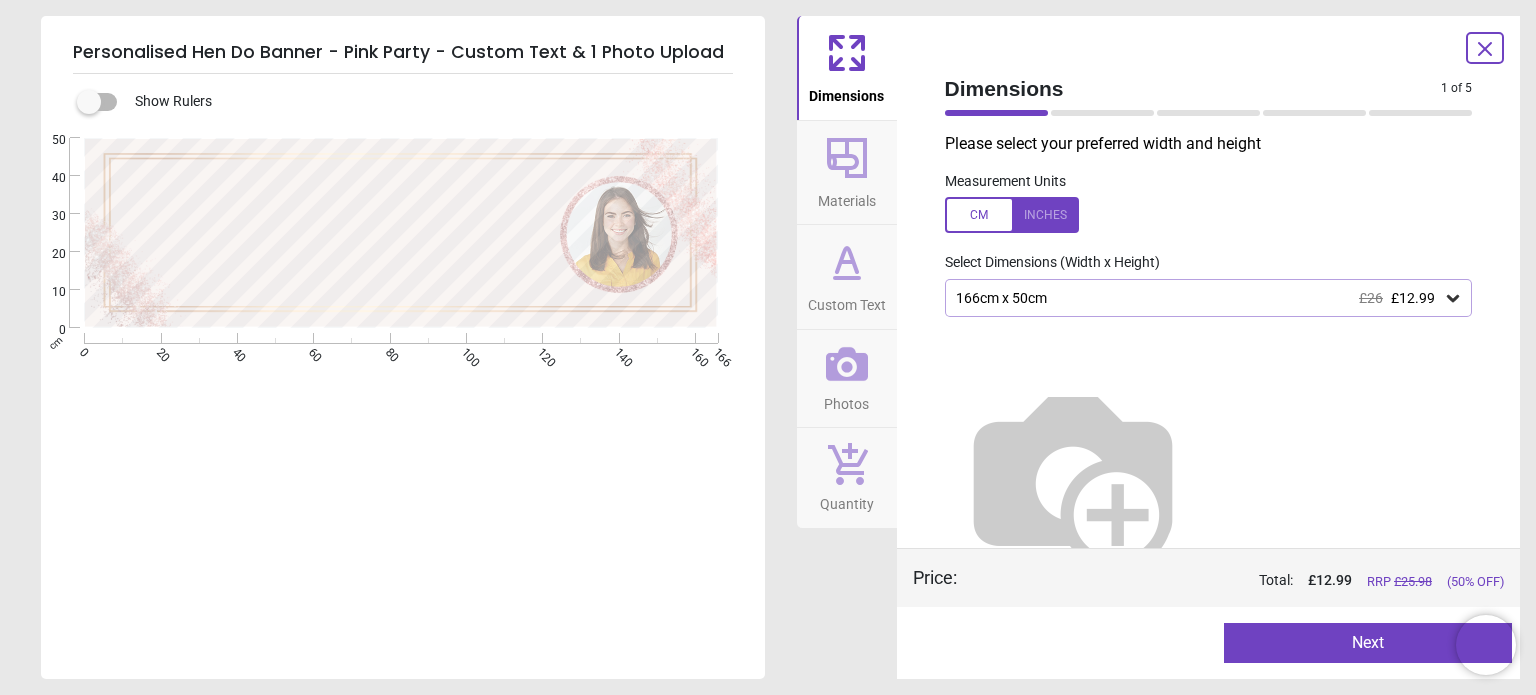 click on "Measurement Units" at bounding box center [1209, 203] 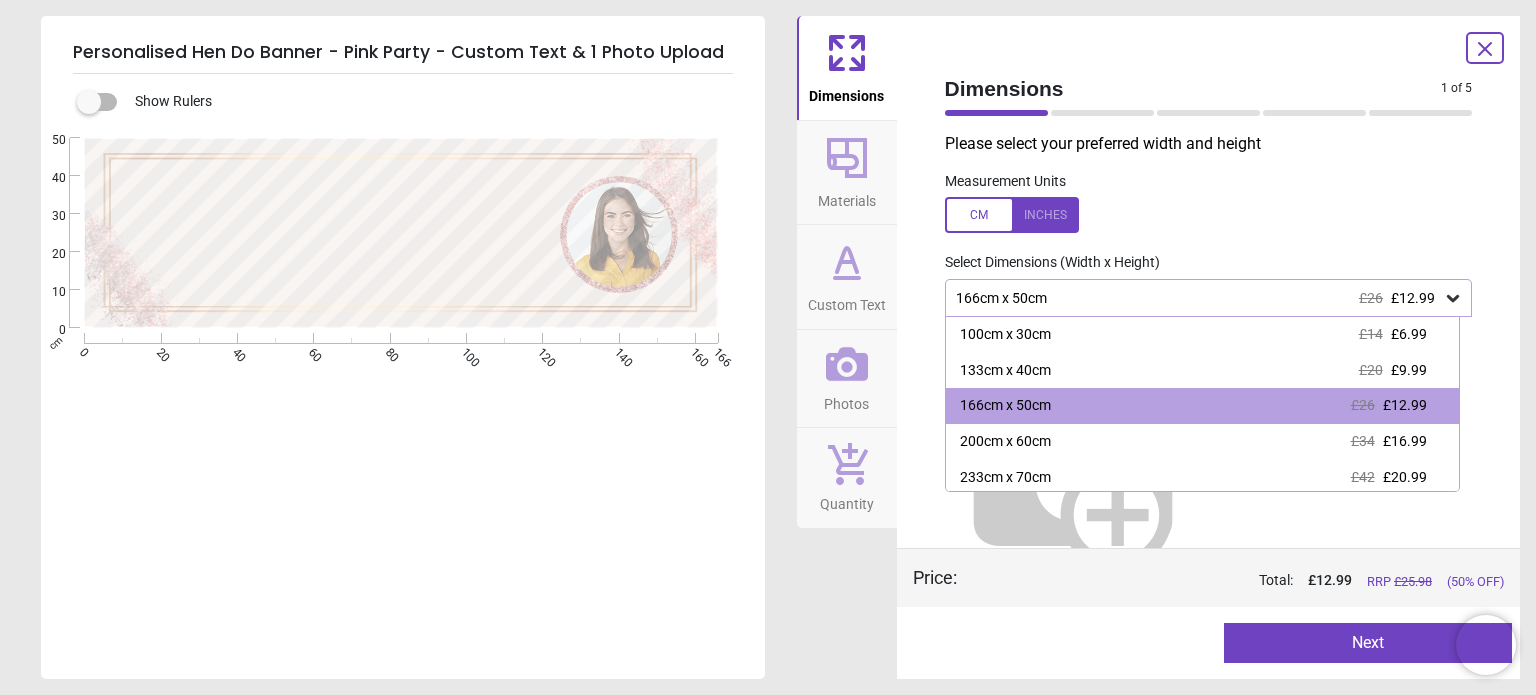 click at bounding box center [1209, 215] 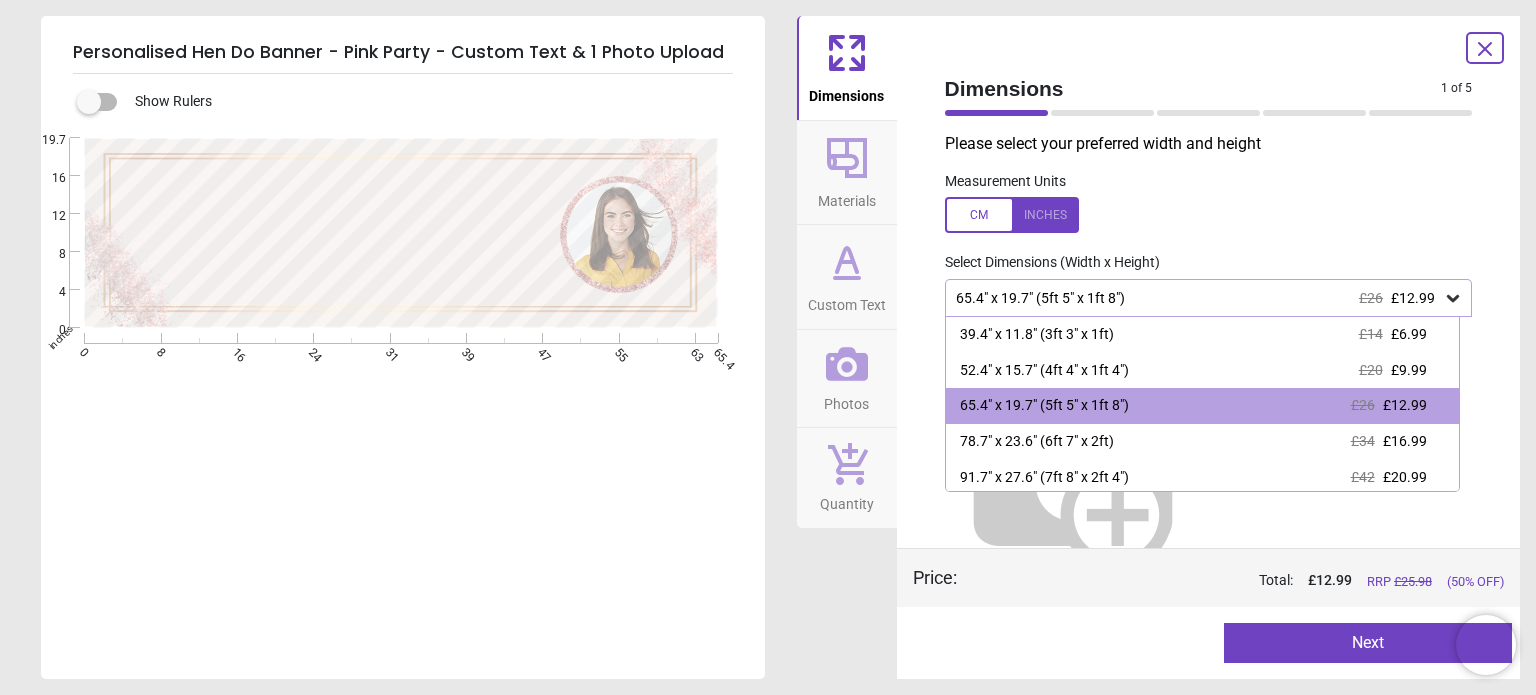 drag, startPoint x: 968, startPoint y: 203, endPoint x: 1039, endPoint y: 290, distance: 112.29426 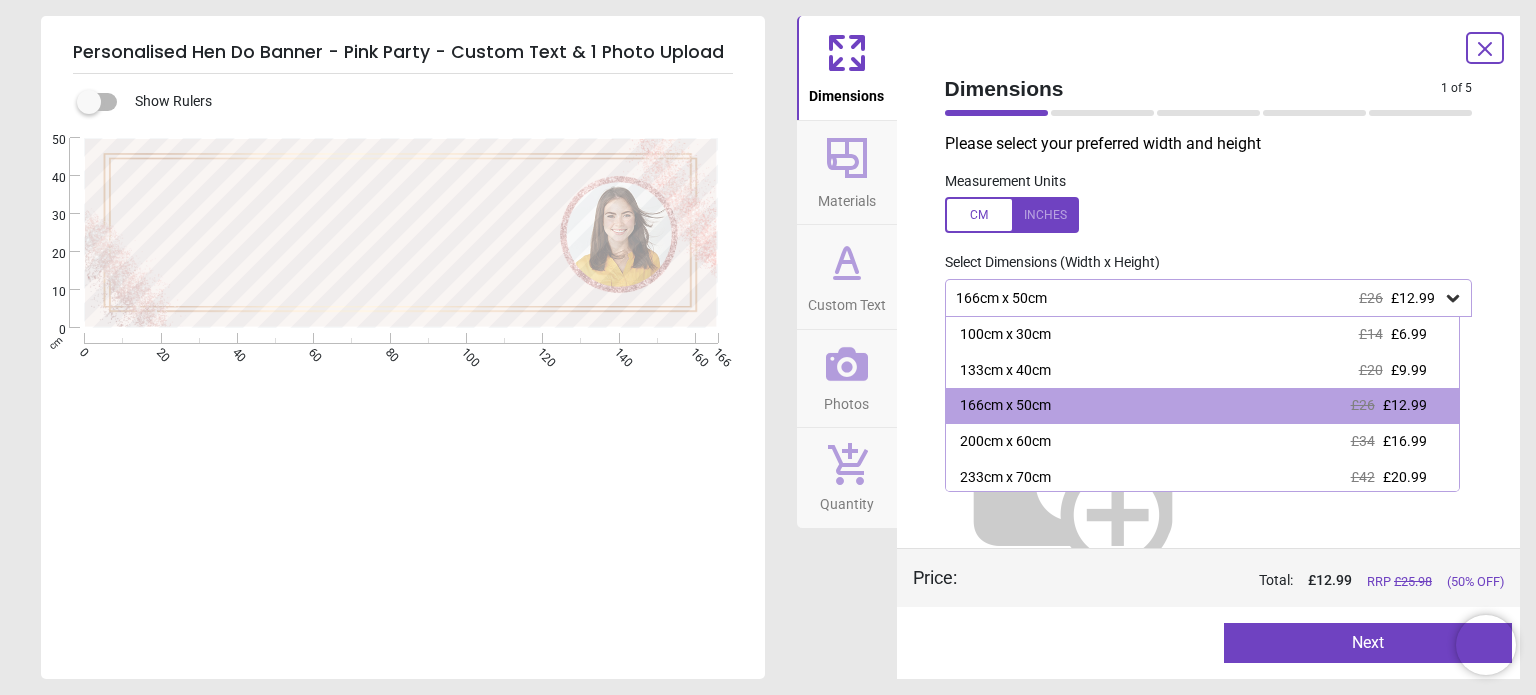 click at bounding box center [1012, 215] 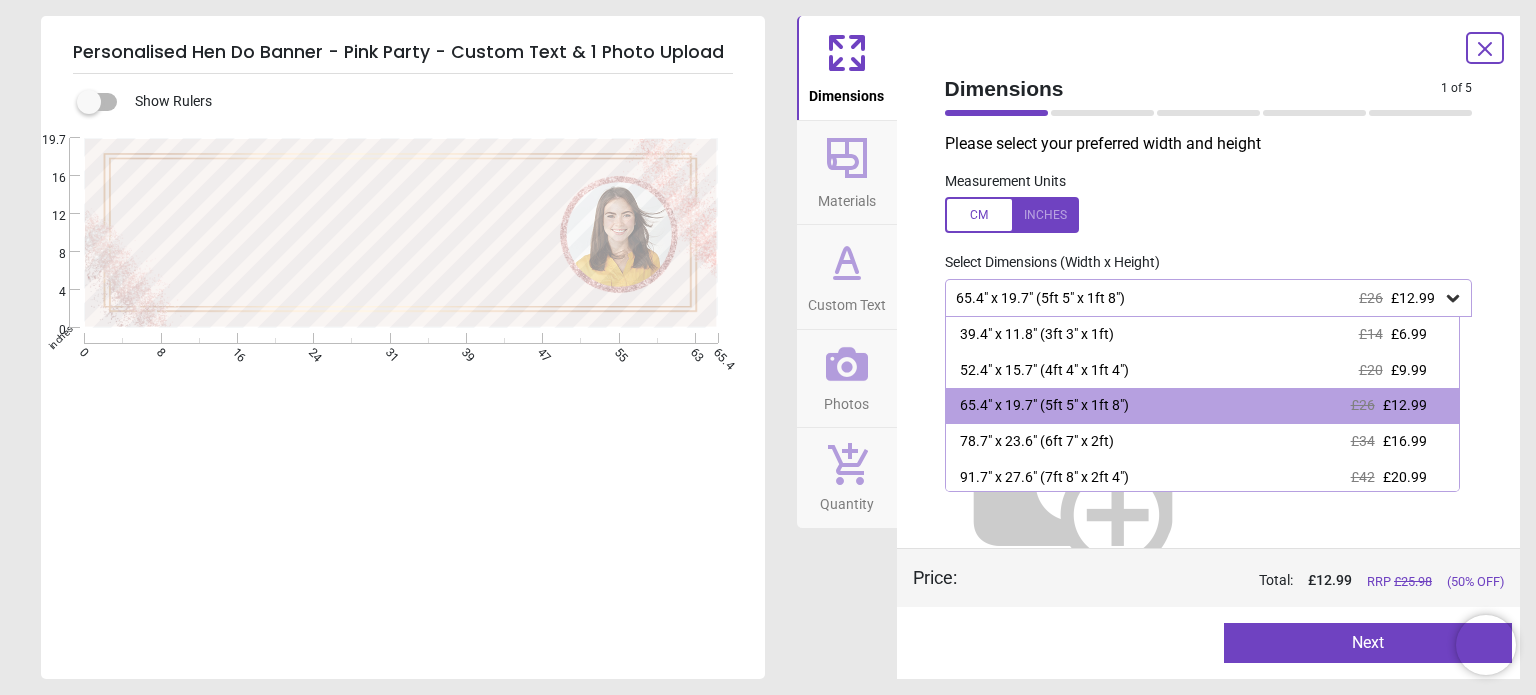 click at bounding box center (1012, 215) 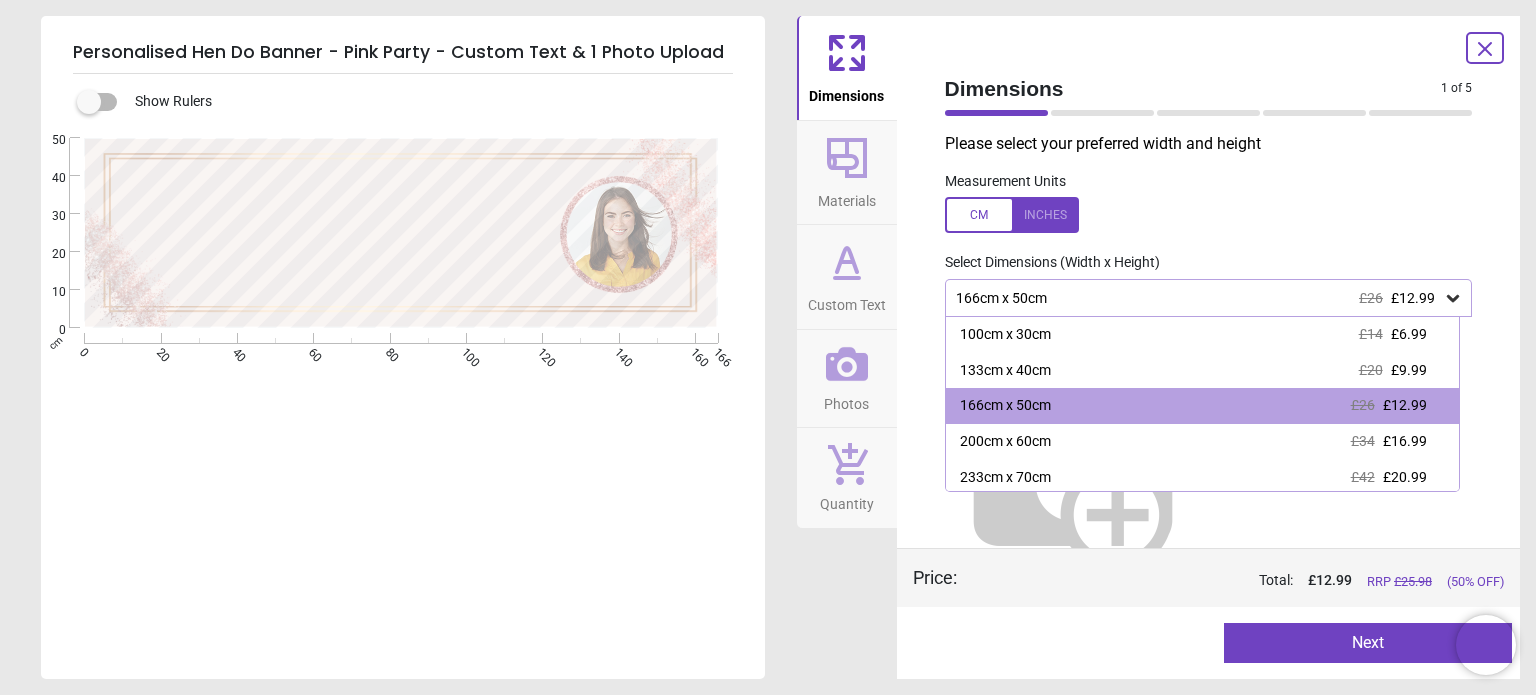 drag, startPoint x: 1237, startPoint y: 233, endPoint x: 1204, endPoint y: 255, distance: 39.661064 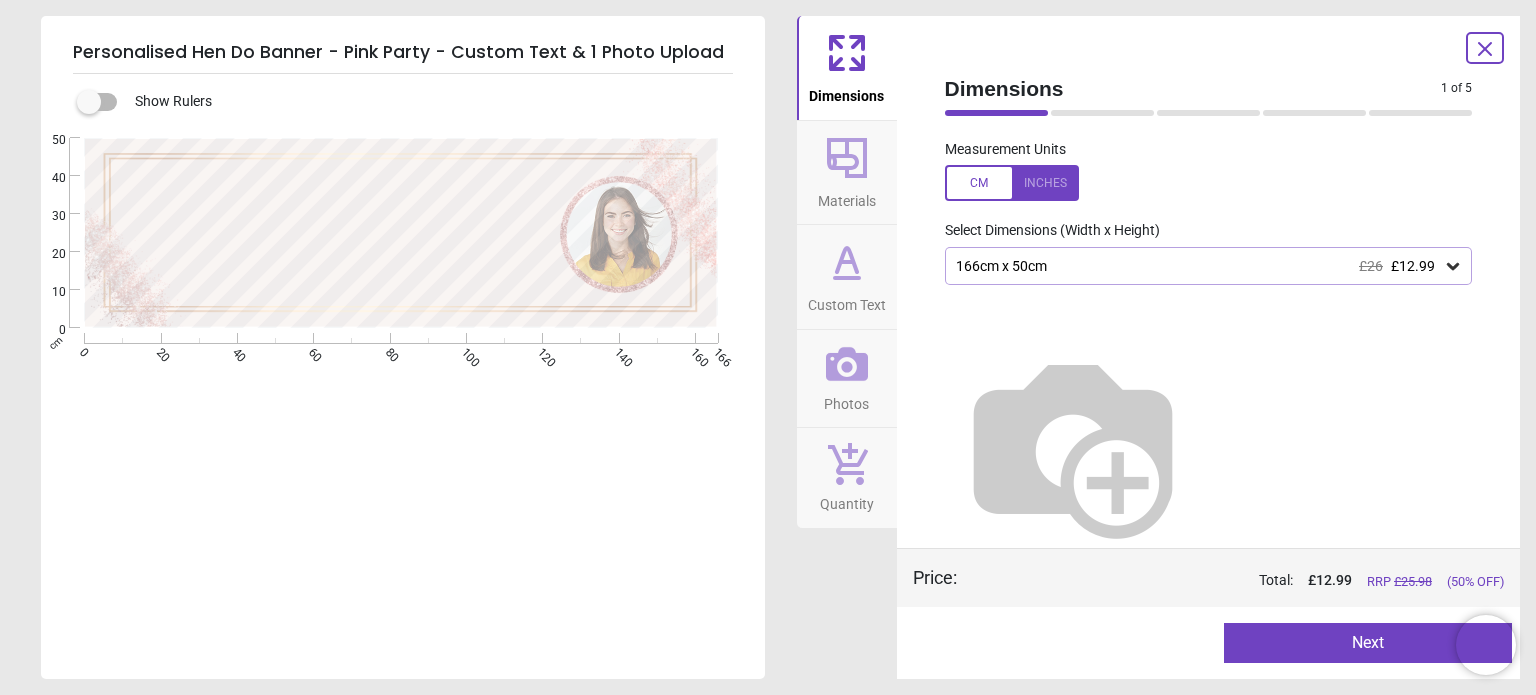 scroll, scrollTop: 0, scrollLeft: 0, axis: both 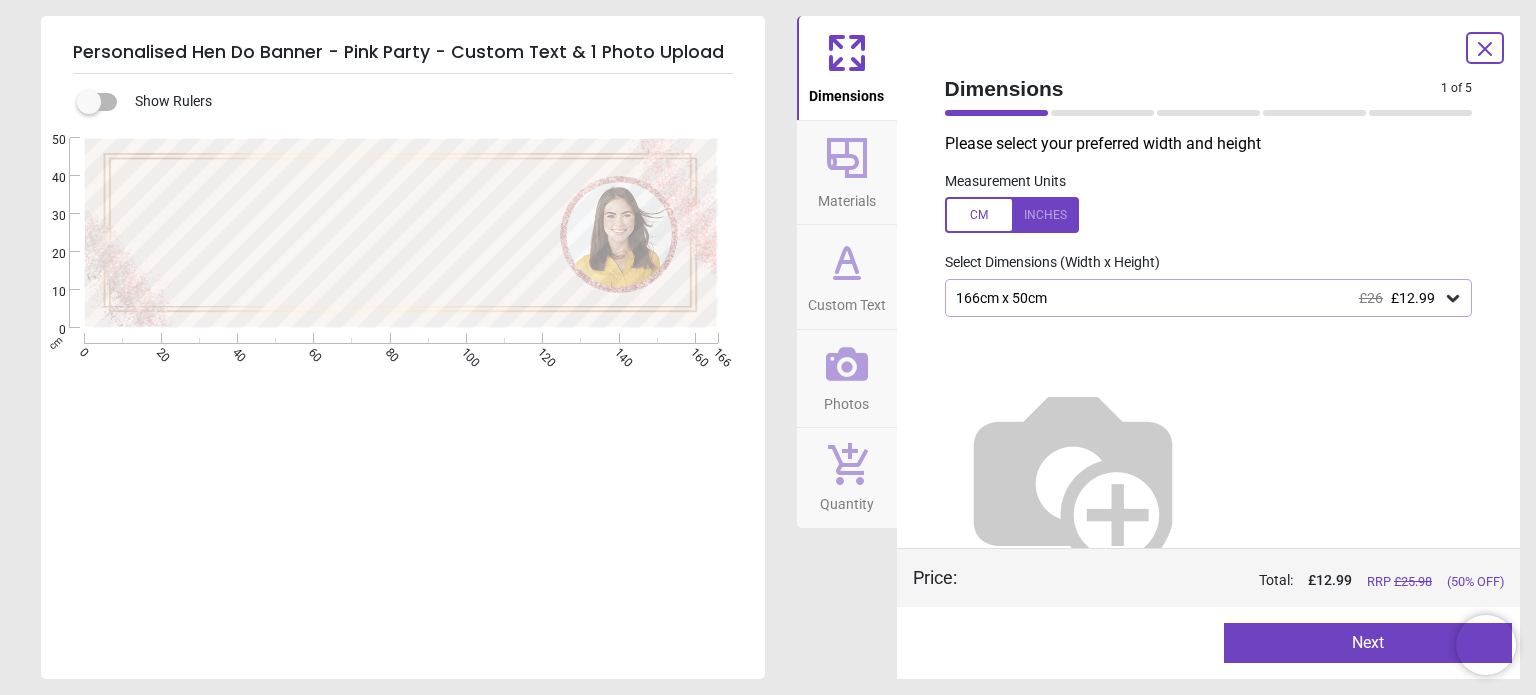 click on "Next" at bounding box center (1368, 643) 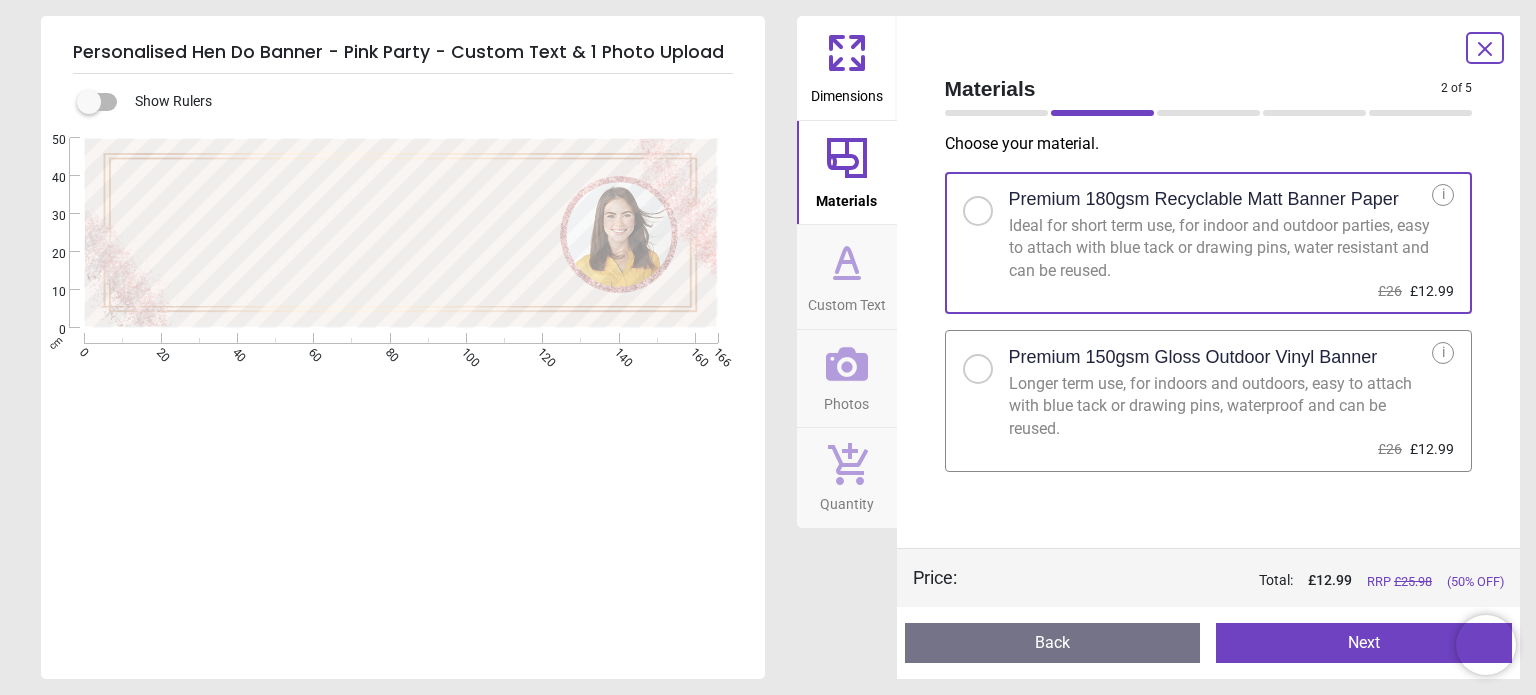 click on "Longer term use, for indoors and outdoors, easy to attach with blue tack or drawing pins, waterproof and can be reused." at bounding box center [1221, 406] 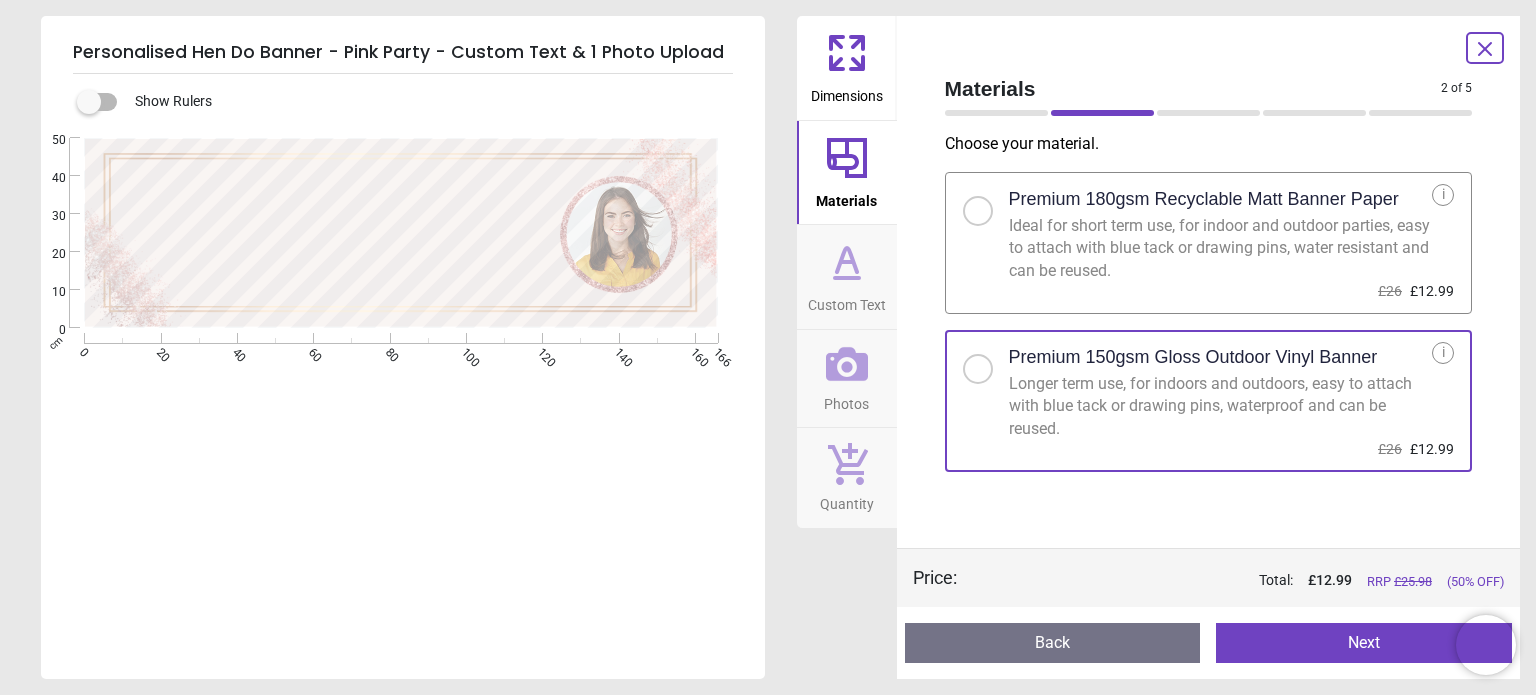 click on "Next" at bounding box center [1364, 643] 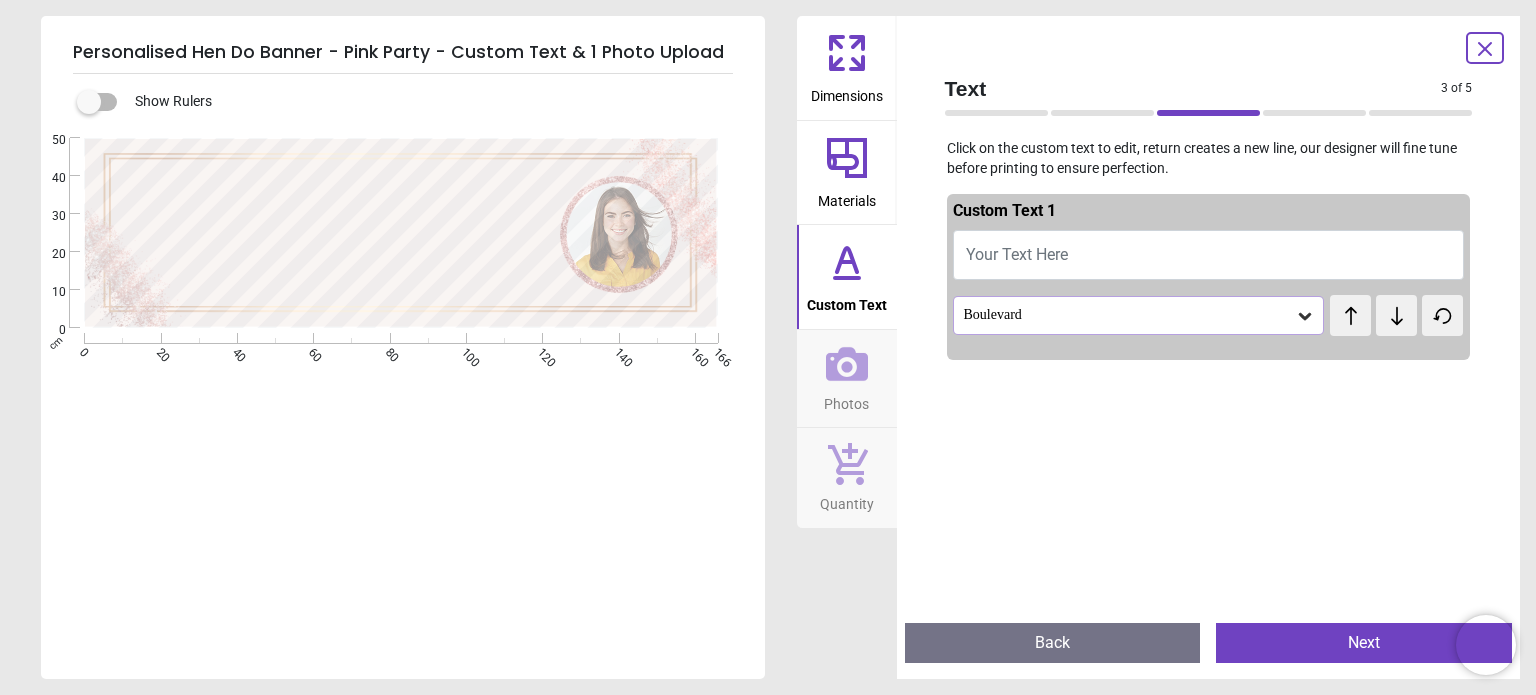 click on "Your Text Here" at bounding box center [1209, 255] 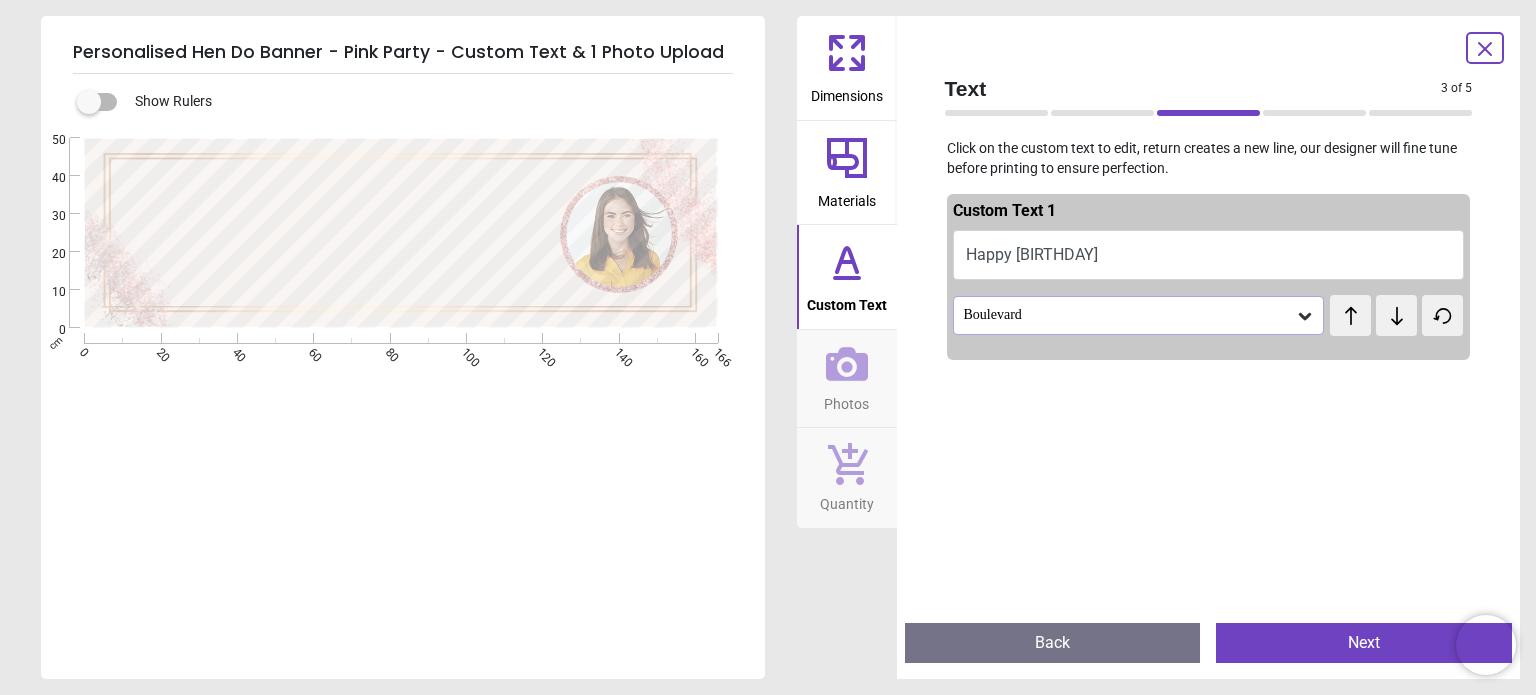 scroll, scrollTop: 0, scrollLeft: 0, axis: both 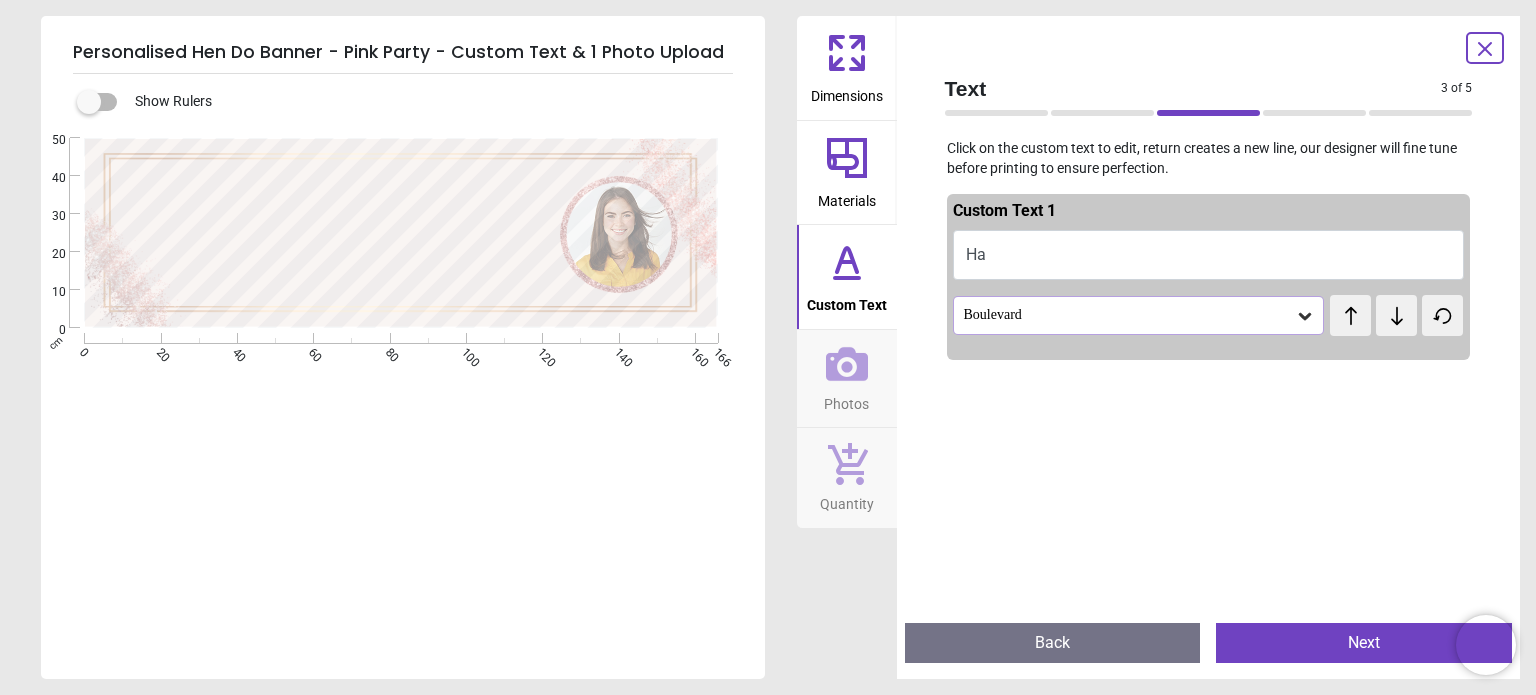 type on "*" 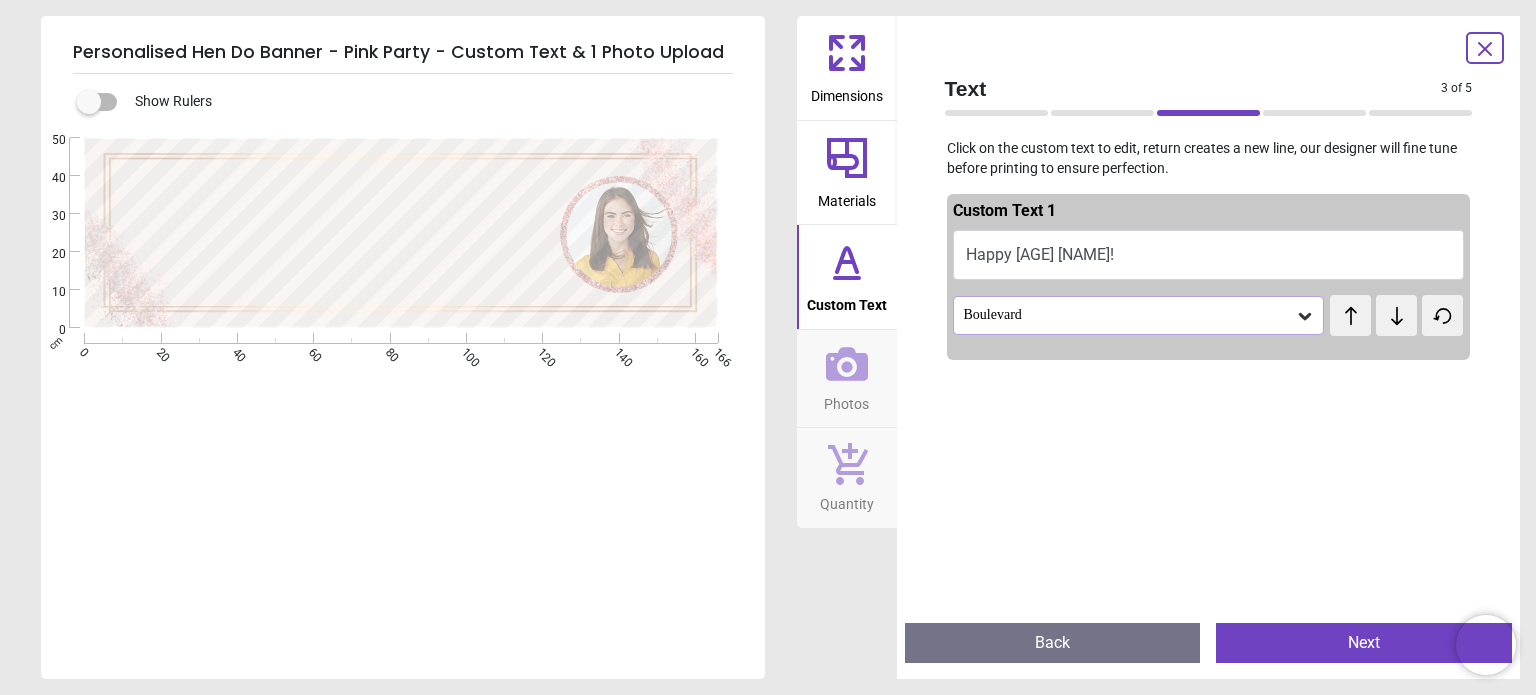 scroll, scrollTop: 1, scrollLeft: 0, axis: vertical 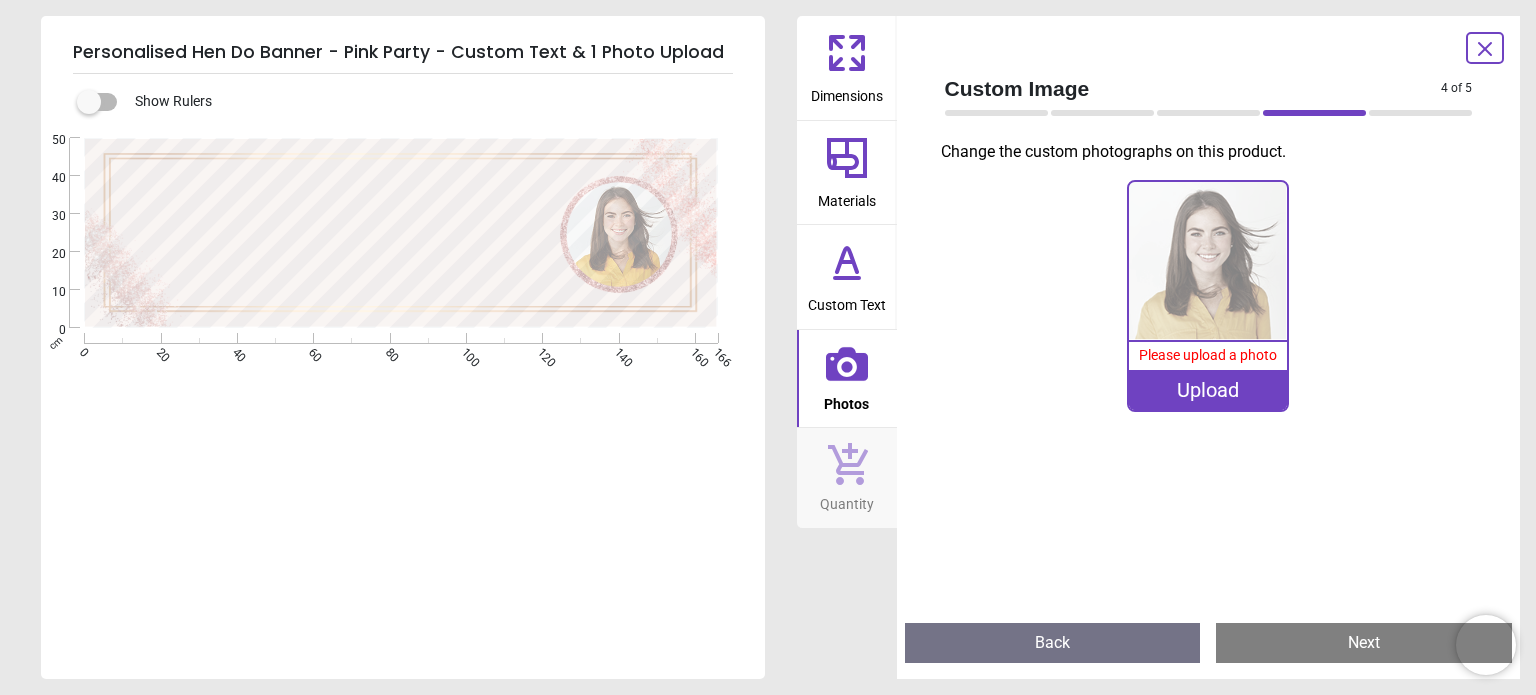 click on "Upload" at bounding box center (1208, 390) 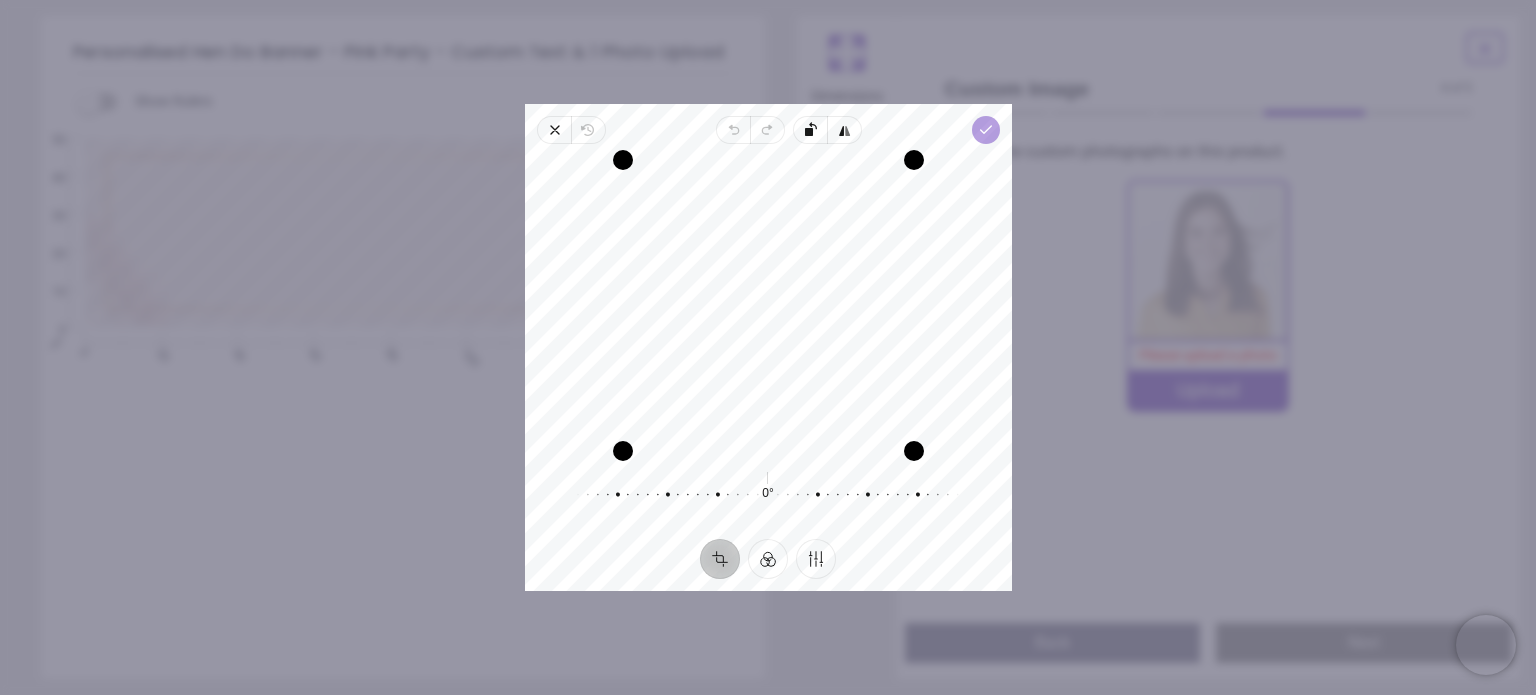 click 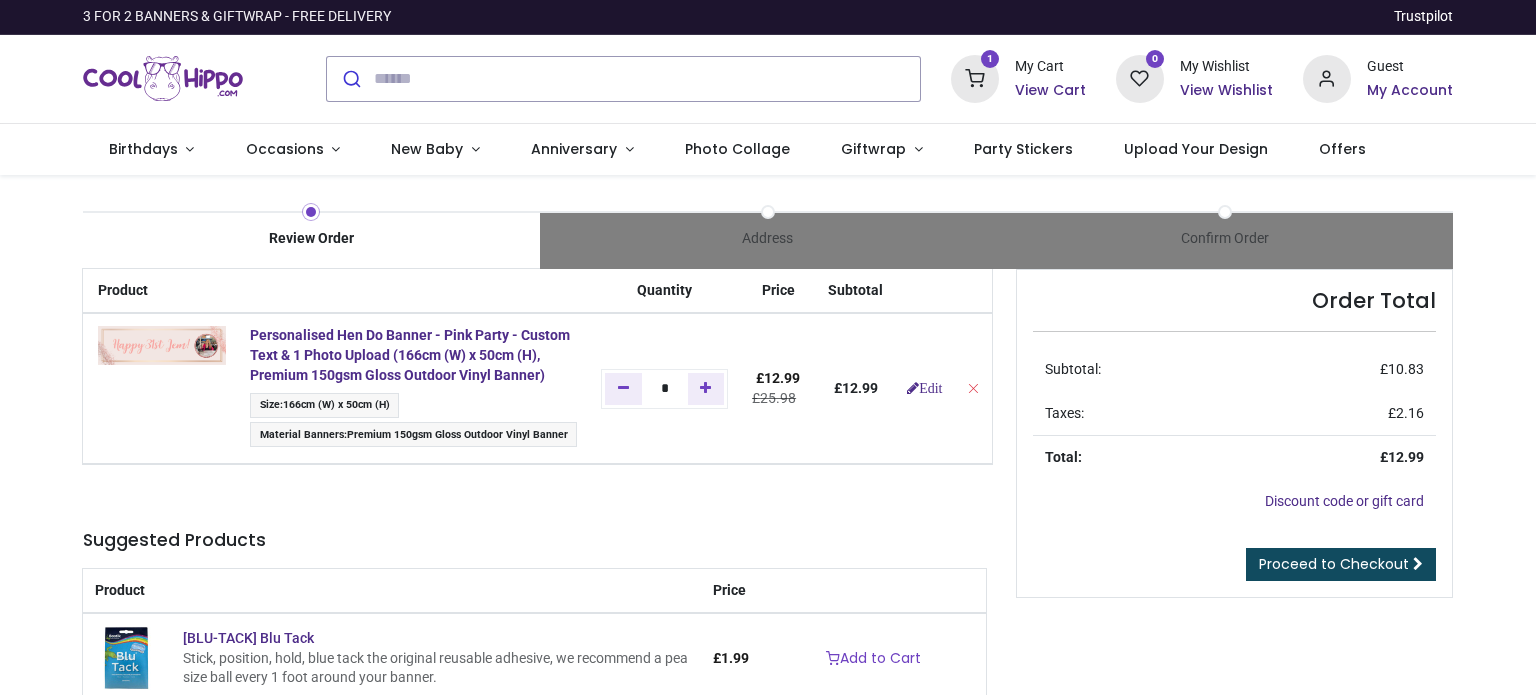 scroll, scrollTop: 0, scrollLeft: 0, axis: both 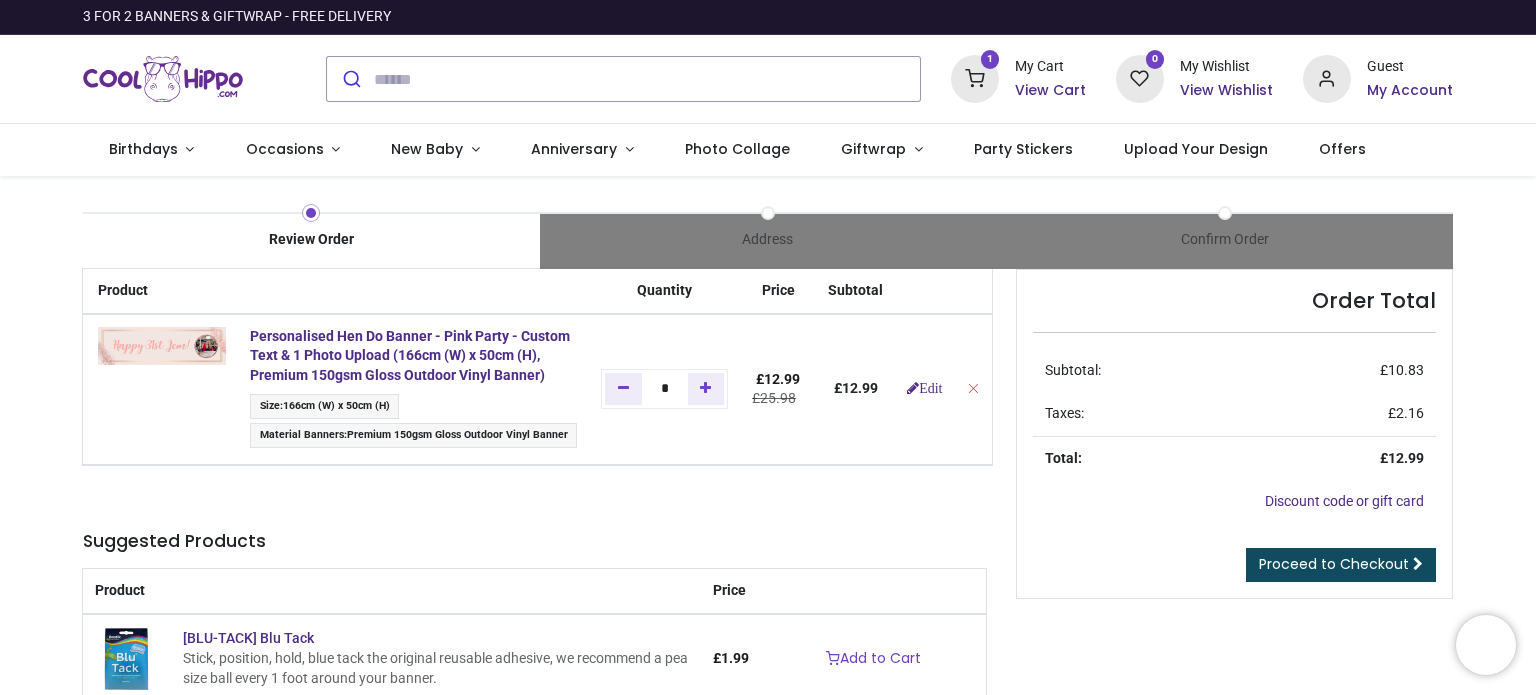 click on "Review Order
Address
Confirm Order
Price" at bounding box center [768, 529] 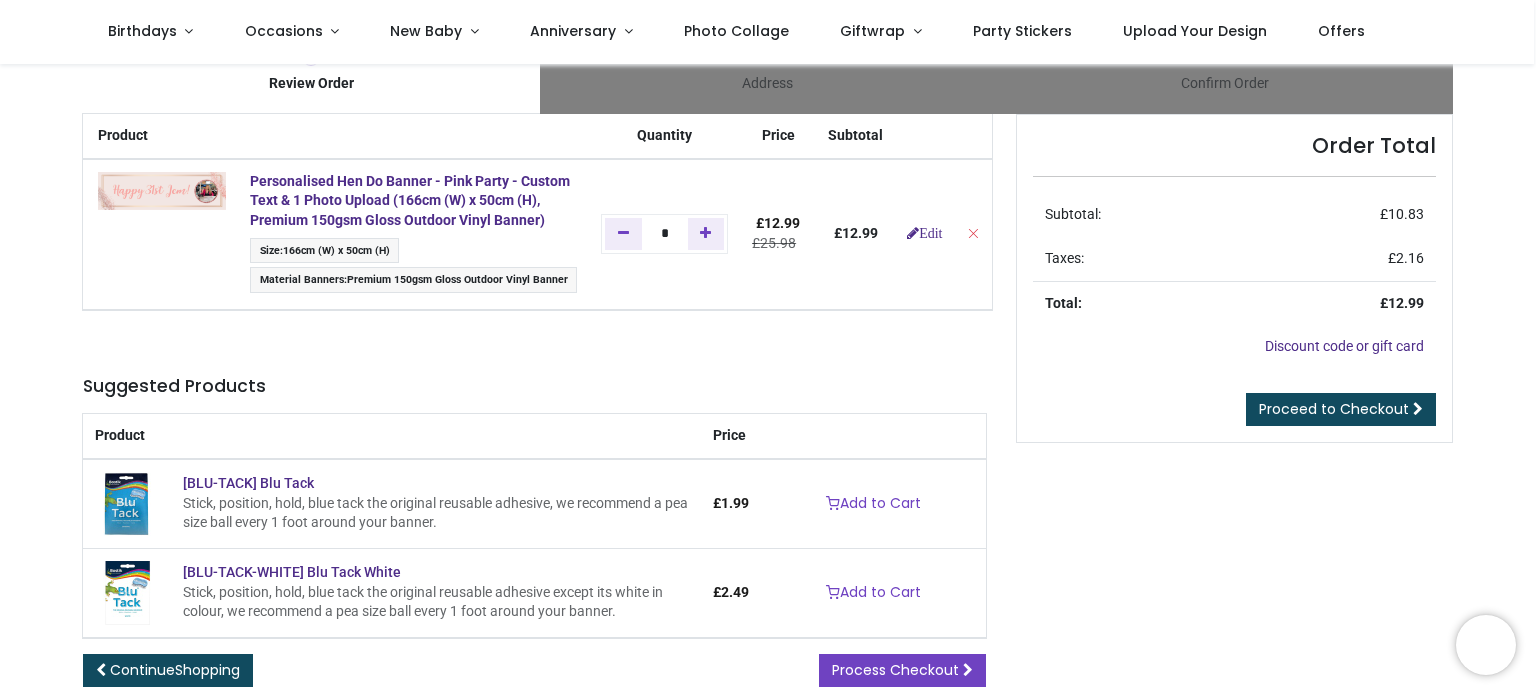 scroll, scrollTop: 100, scrollLeft: 0, axis: vertical 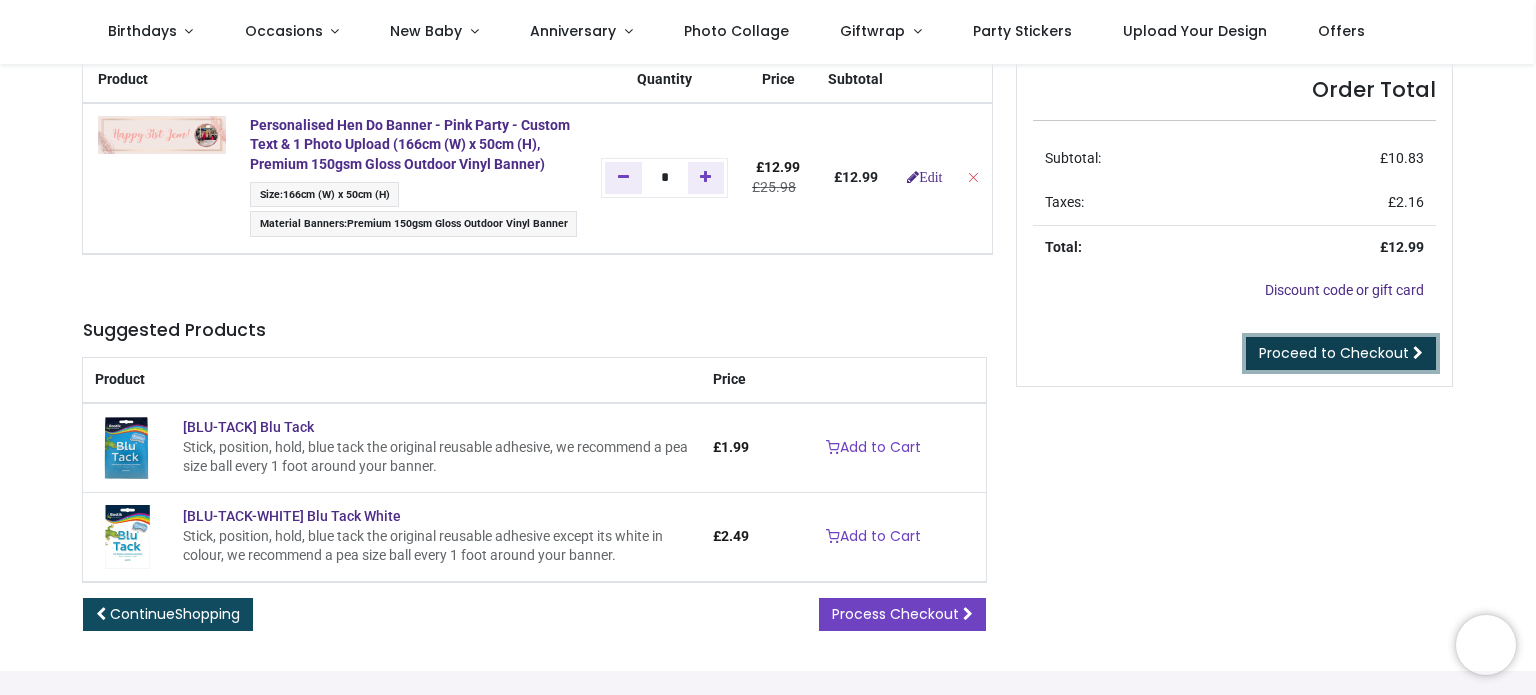 click on "Proceed to Checkout" at bounding box center (1334, 353) 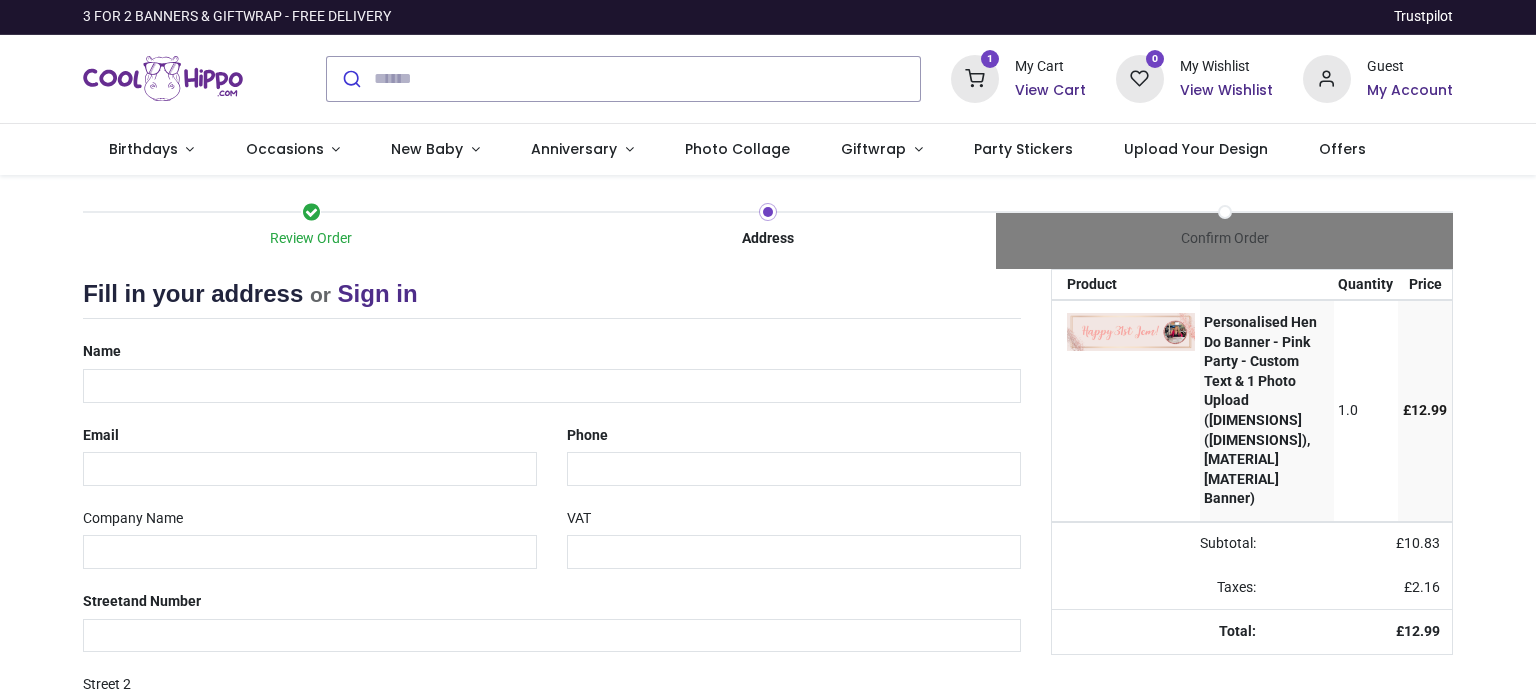 scroll, scrollTop: 0, scrollLeft: 0, axis: both 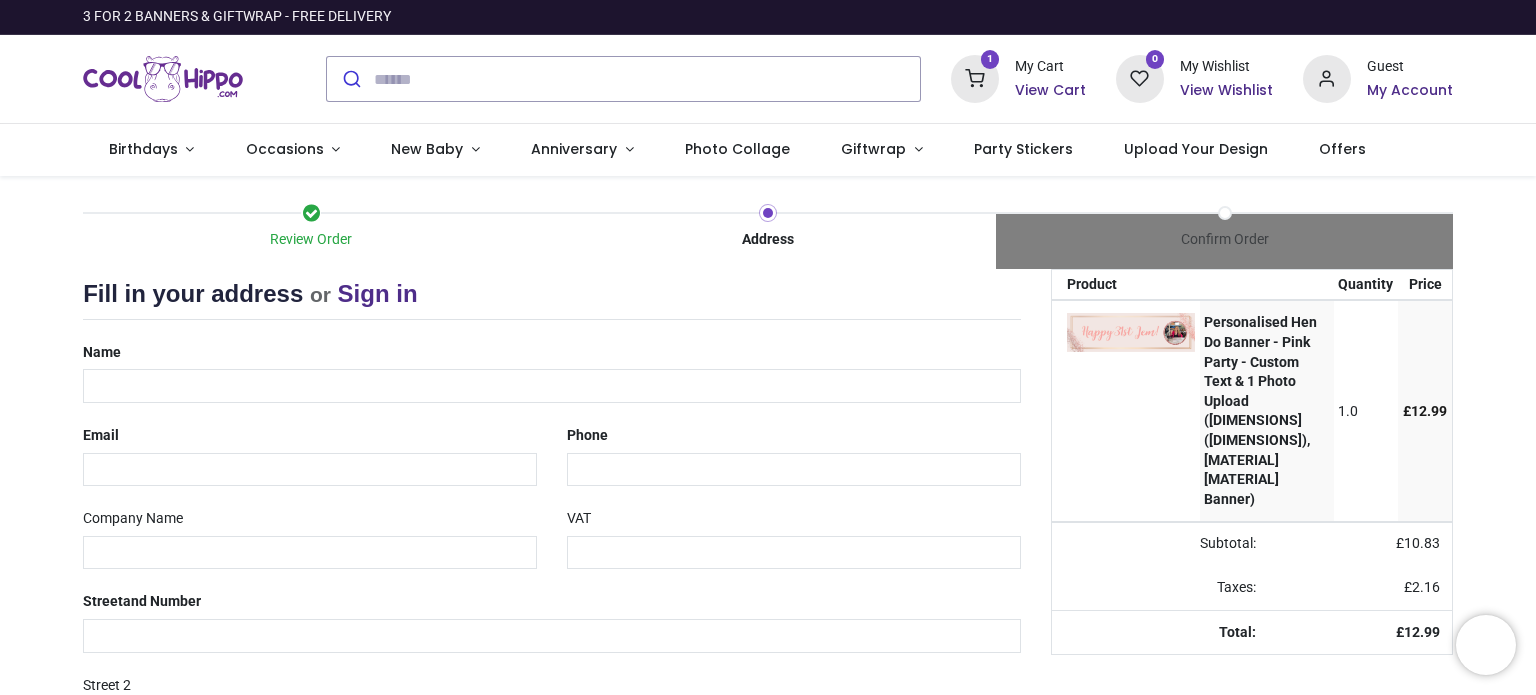 select on "***" 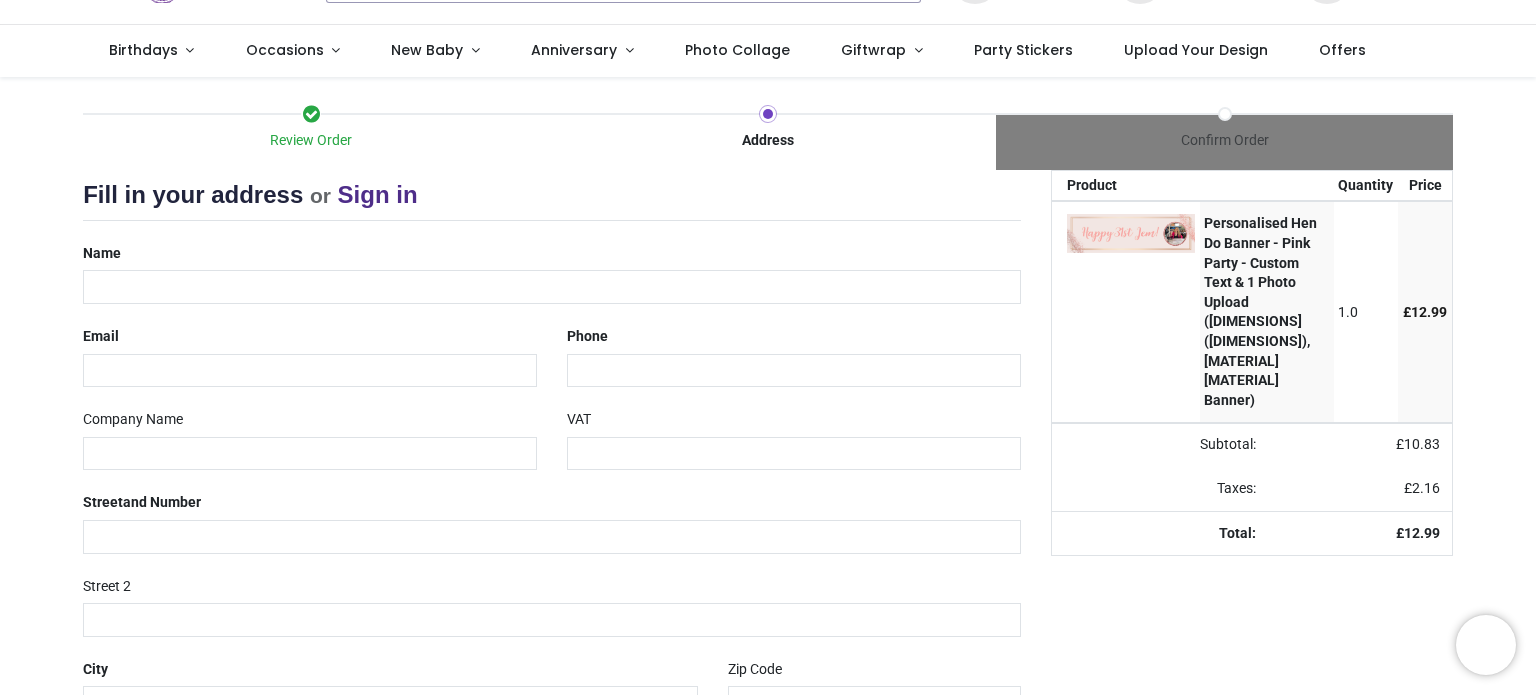scroll, scrollTop: 0, scrollLeft: 0, axis: both 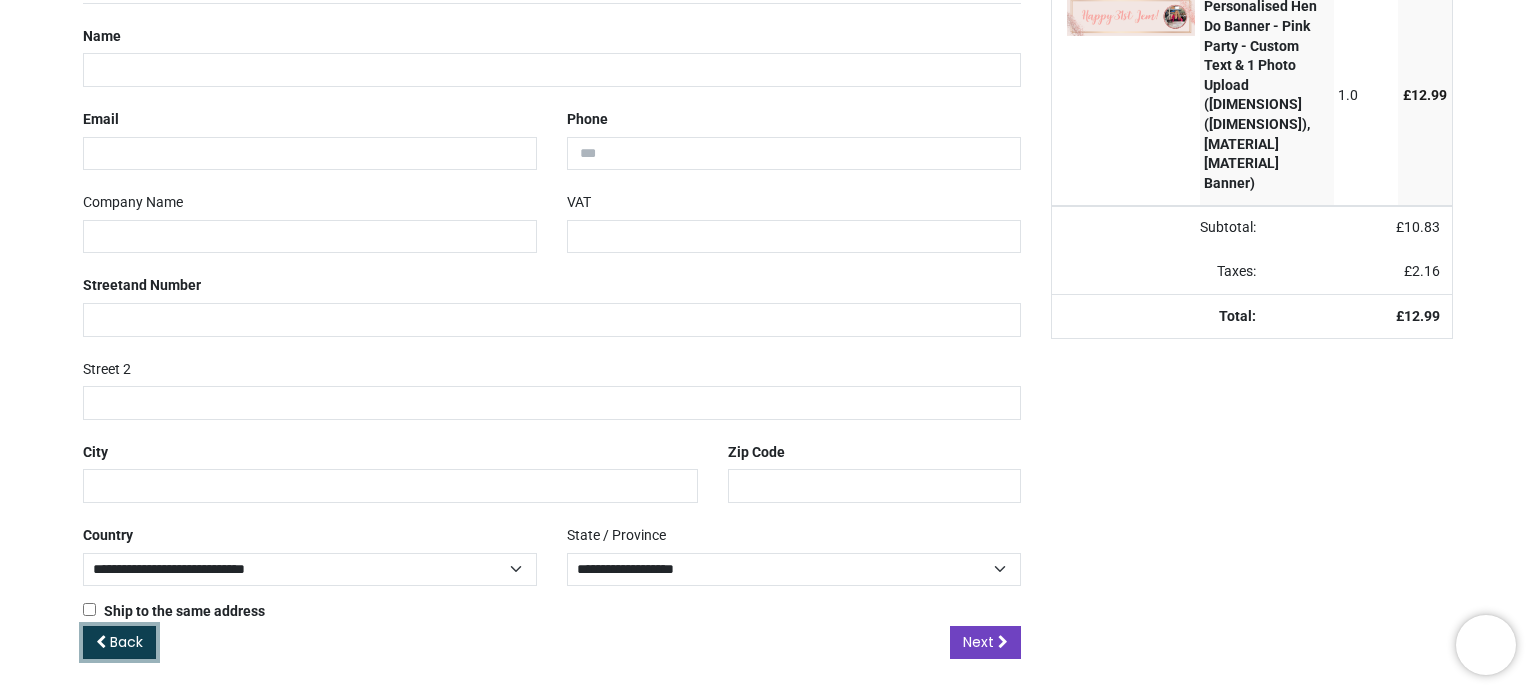 click on "Back" at bounding box center [126, 642] 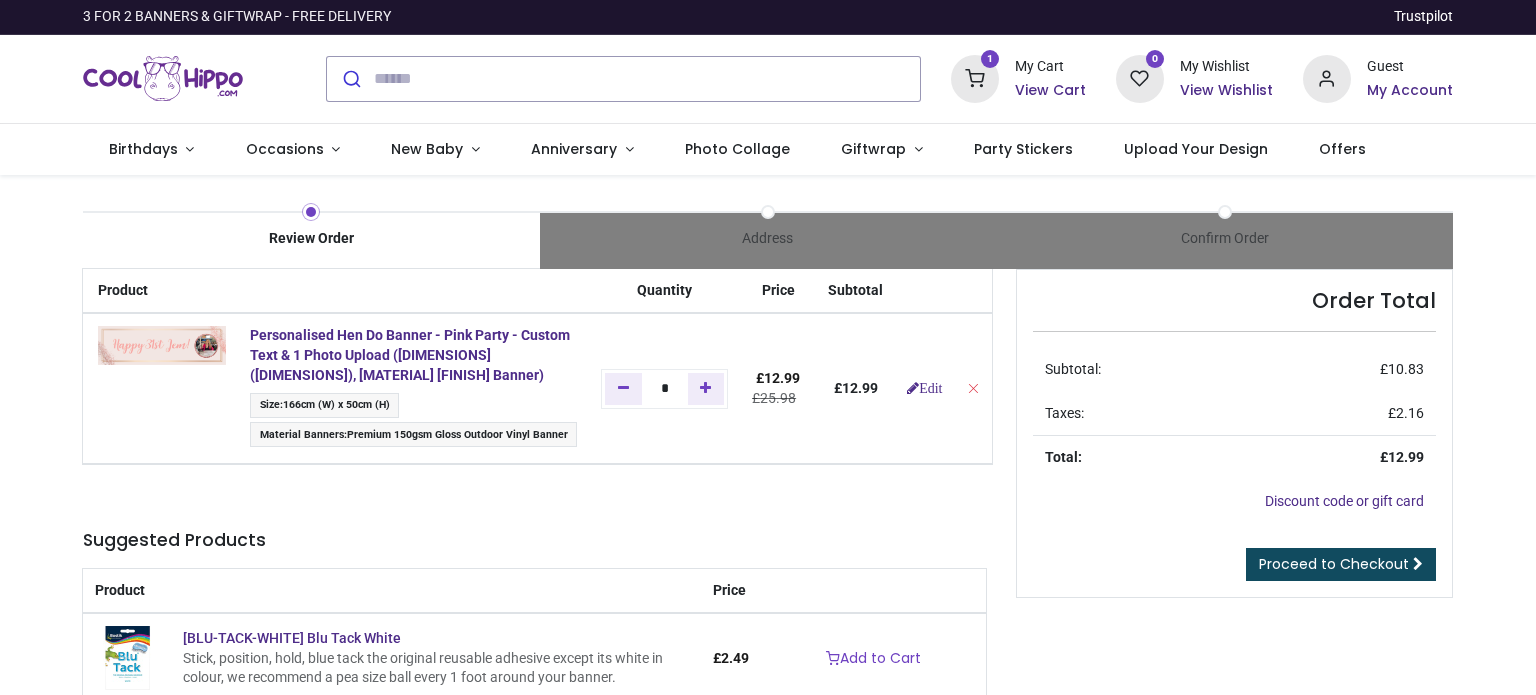 scroll, scrollTop: 0, scrollLeft: 0, axis: both 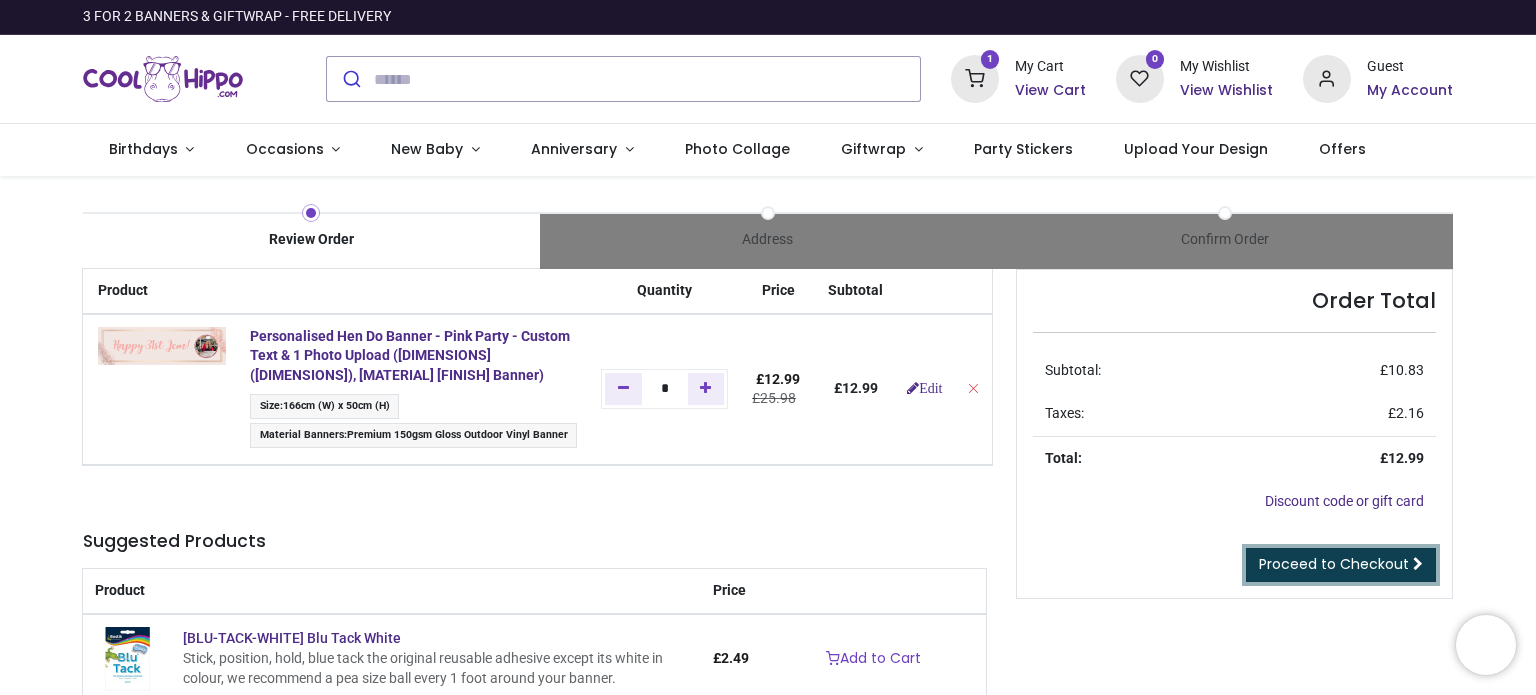 click on "Proceed to Checkout" at bounding box center [1341, 565] 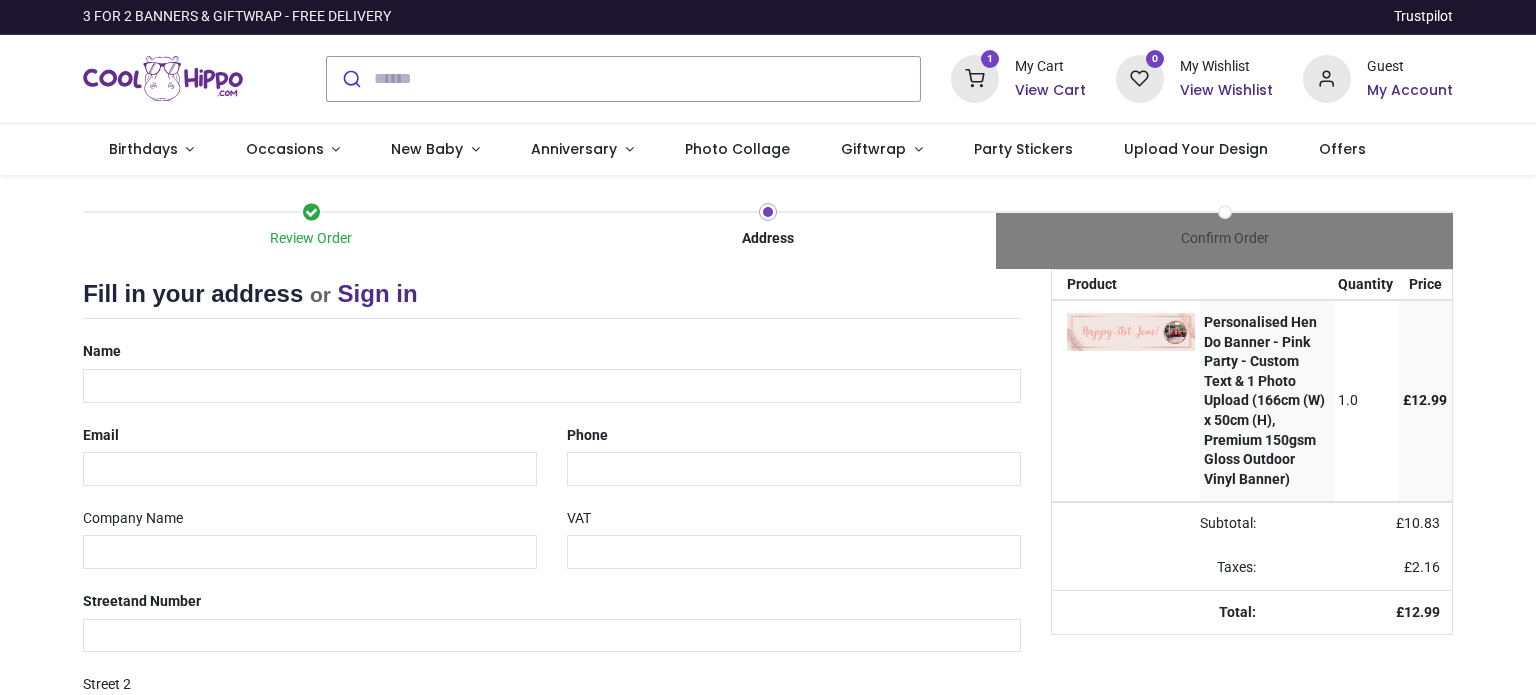 scroll, scrollTop: 0, scrollLeft: 0, axis: both 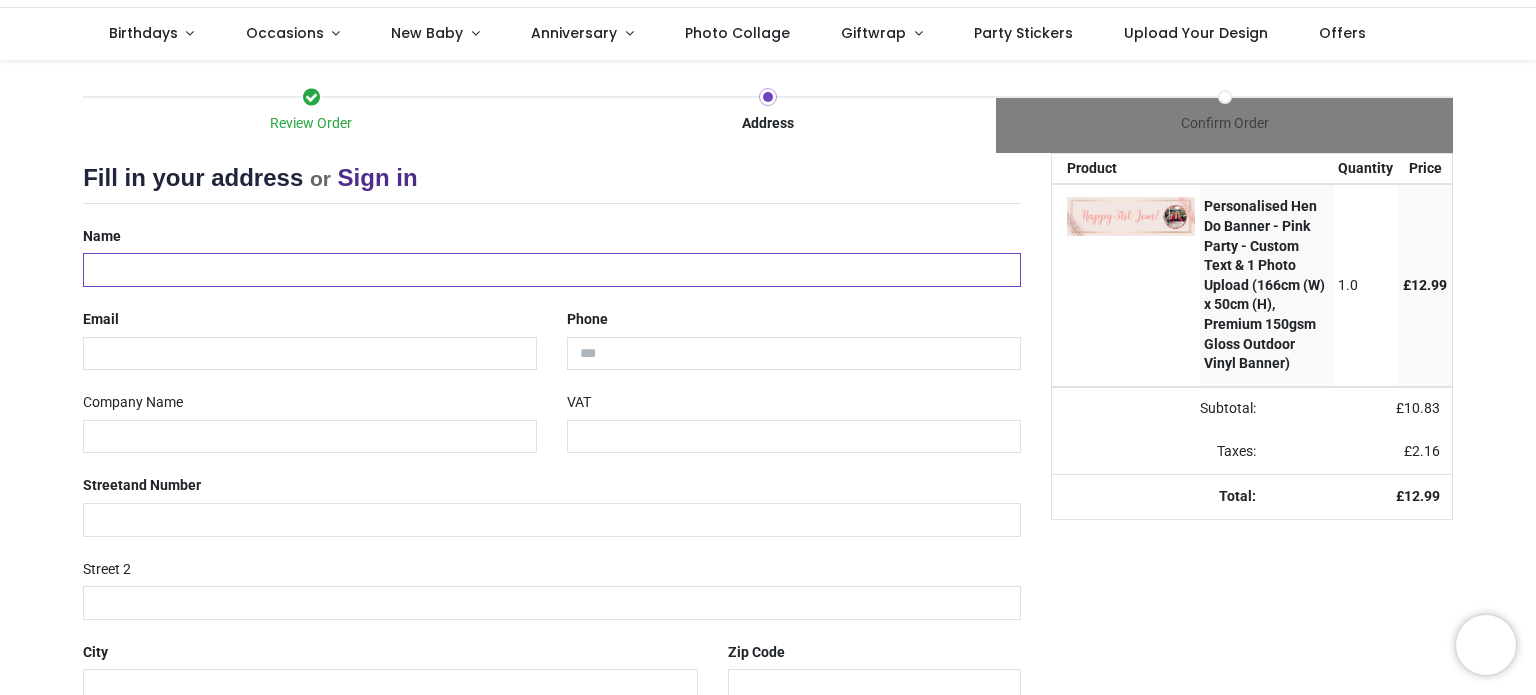 click at bounding box center [552, 270] 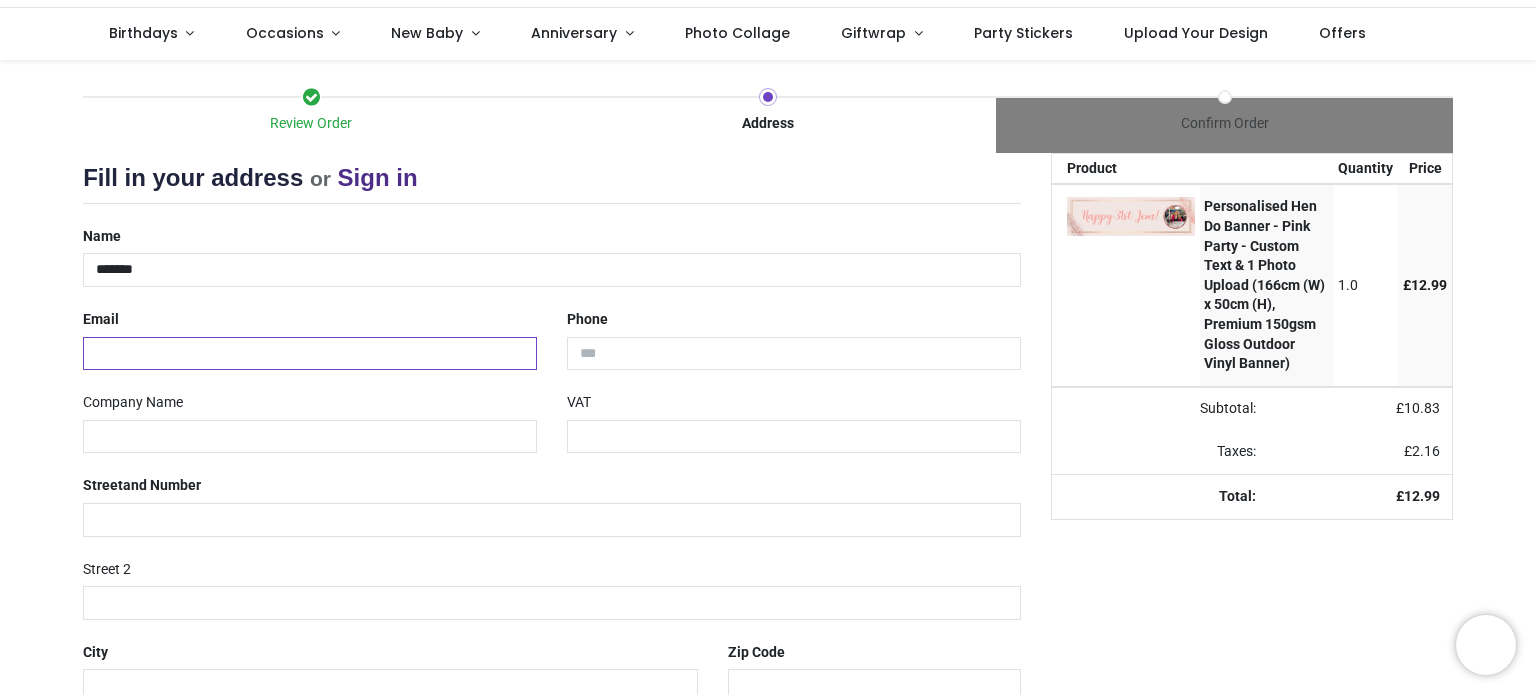 type on "**********" 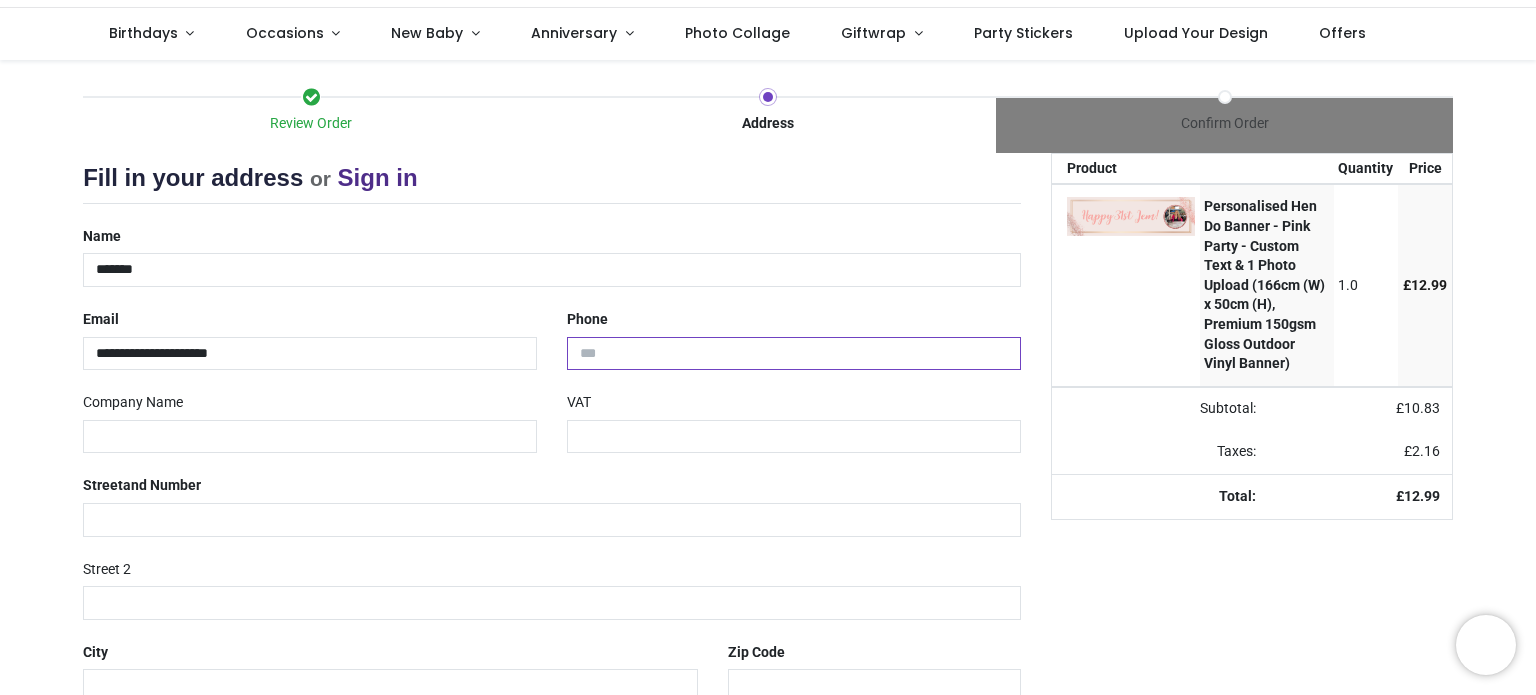 type on "**********" 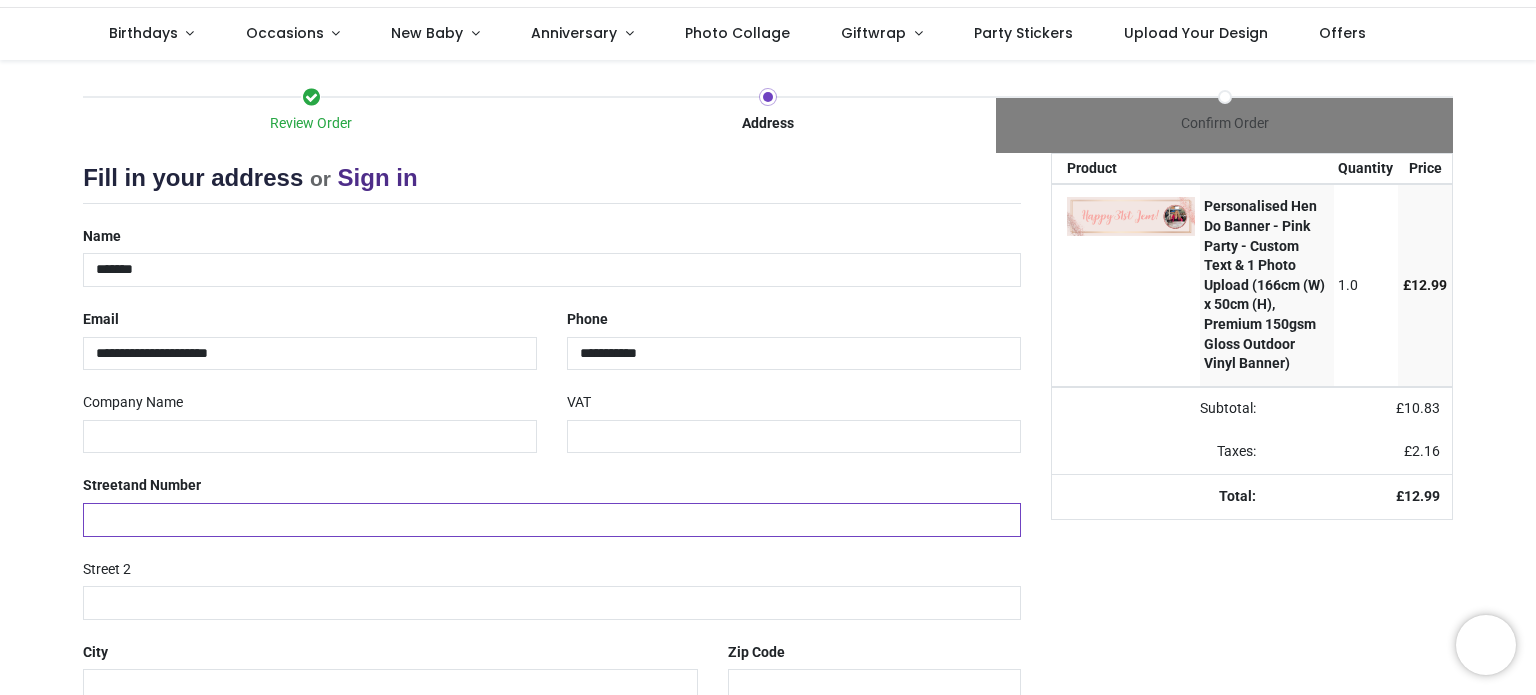 type on "**********" 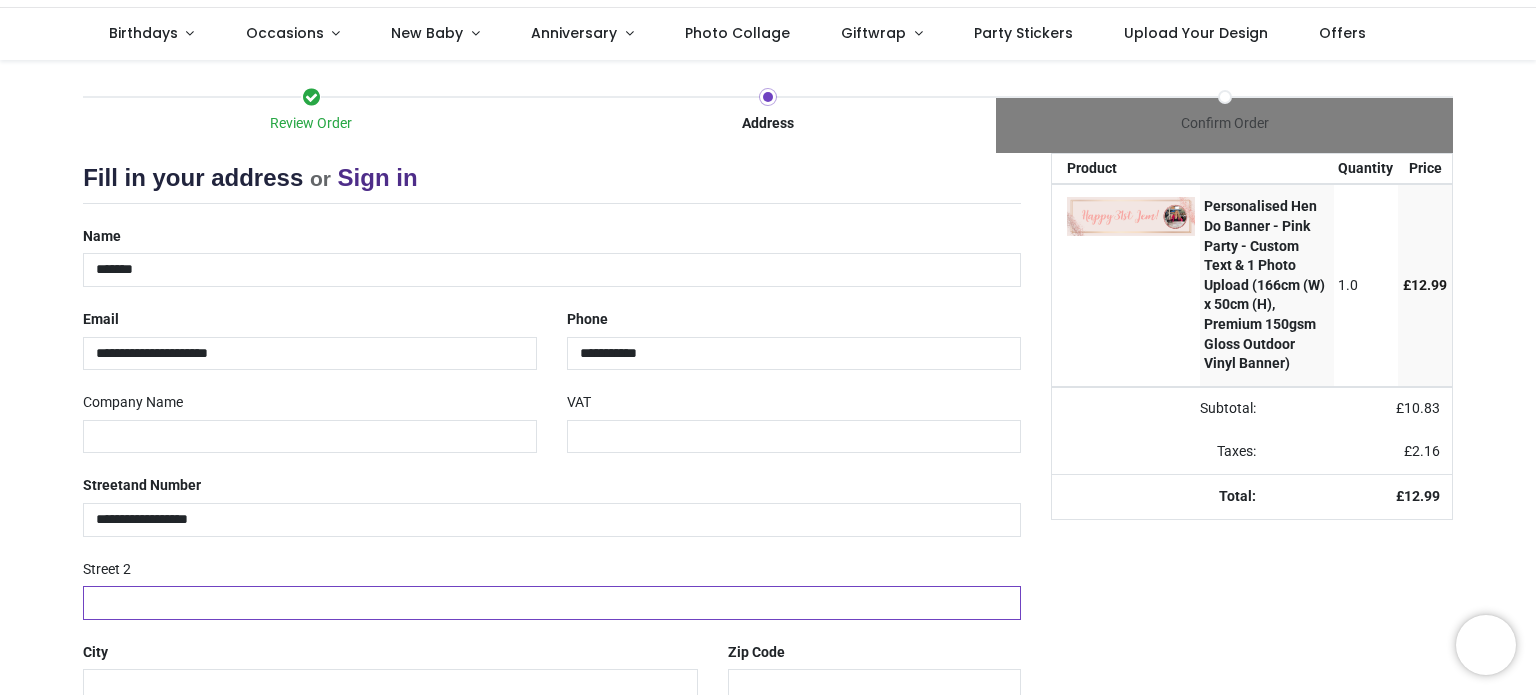 type on "**********" 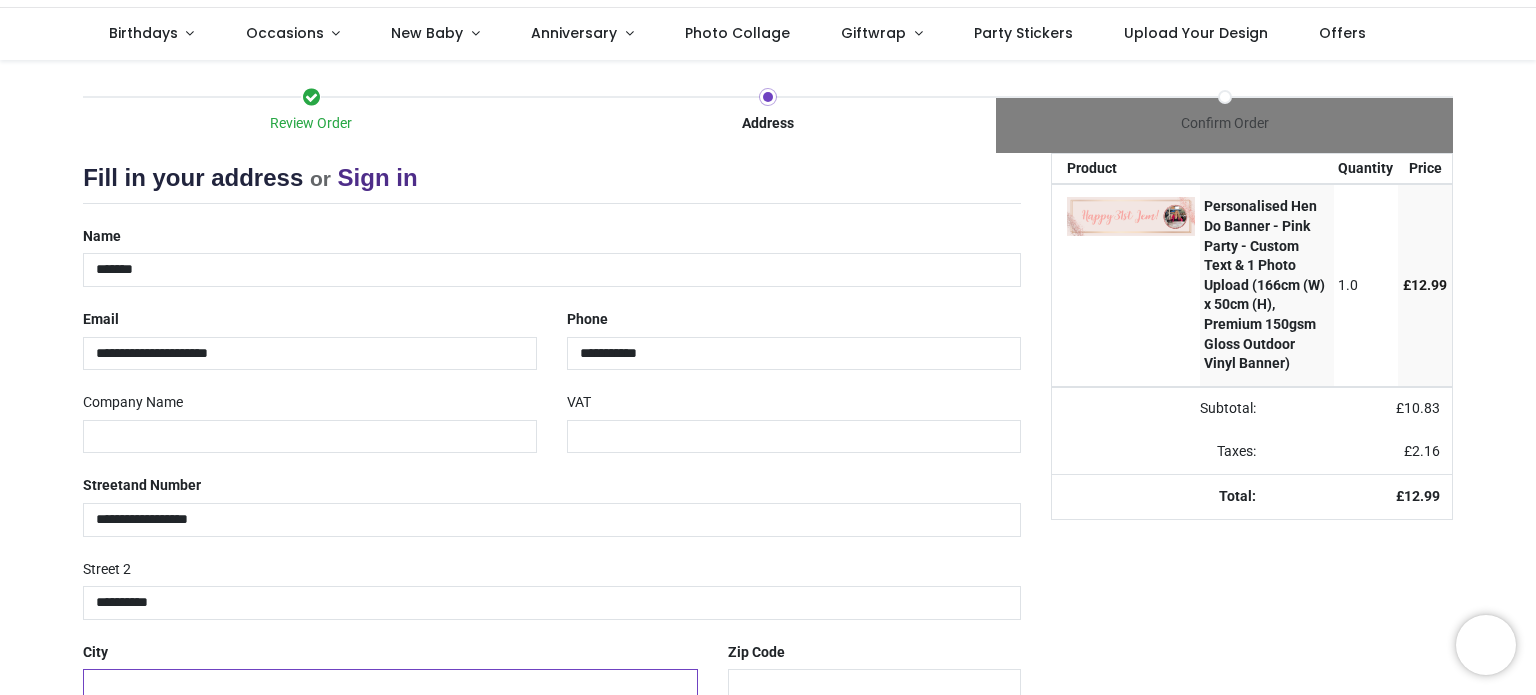 type on "******" 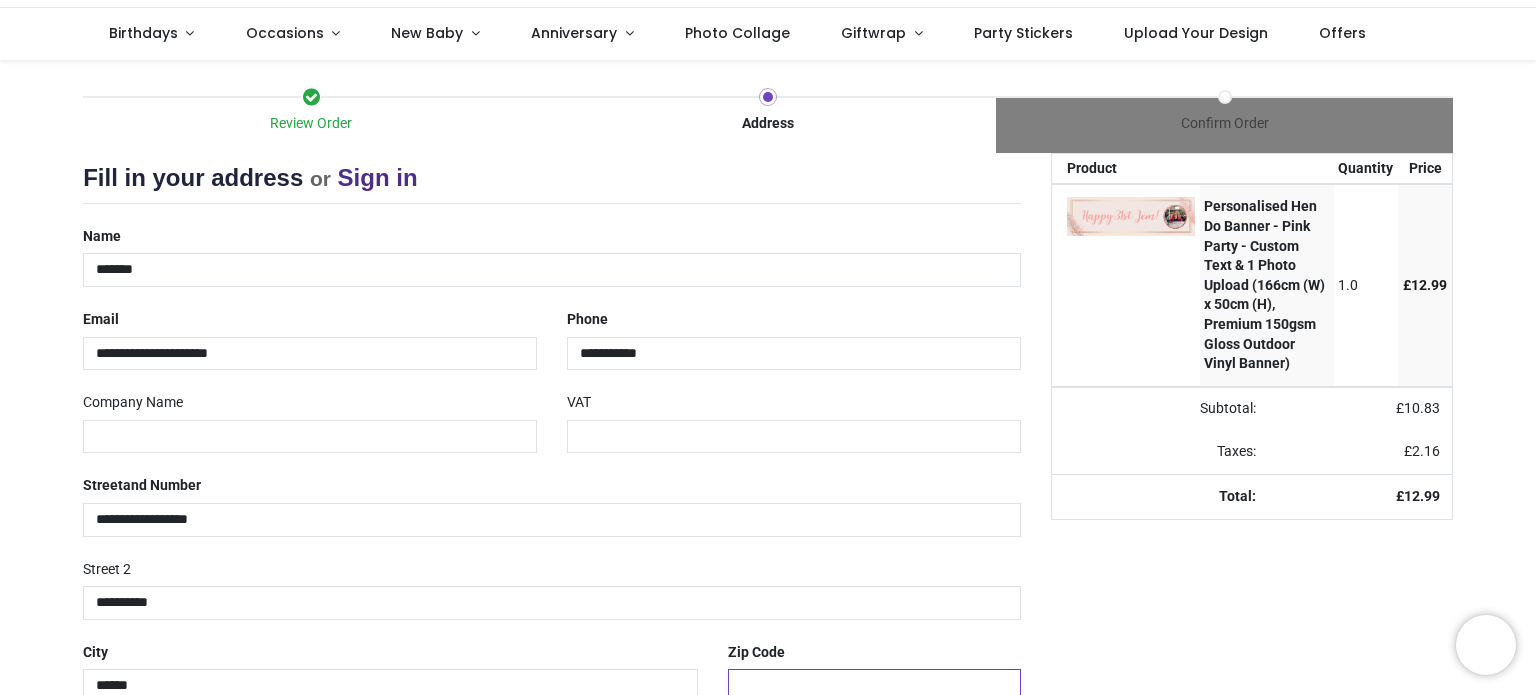 type on "*******" 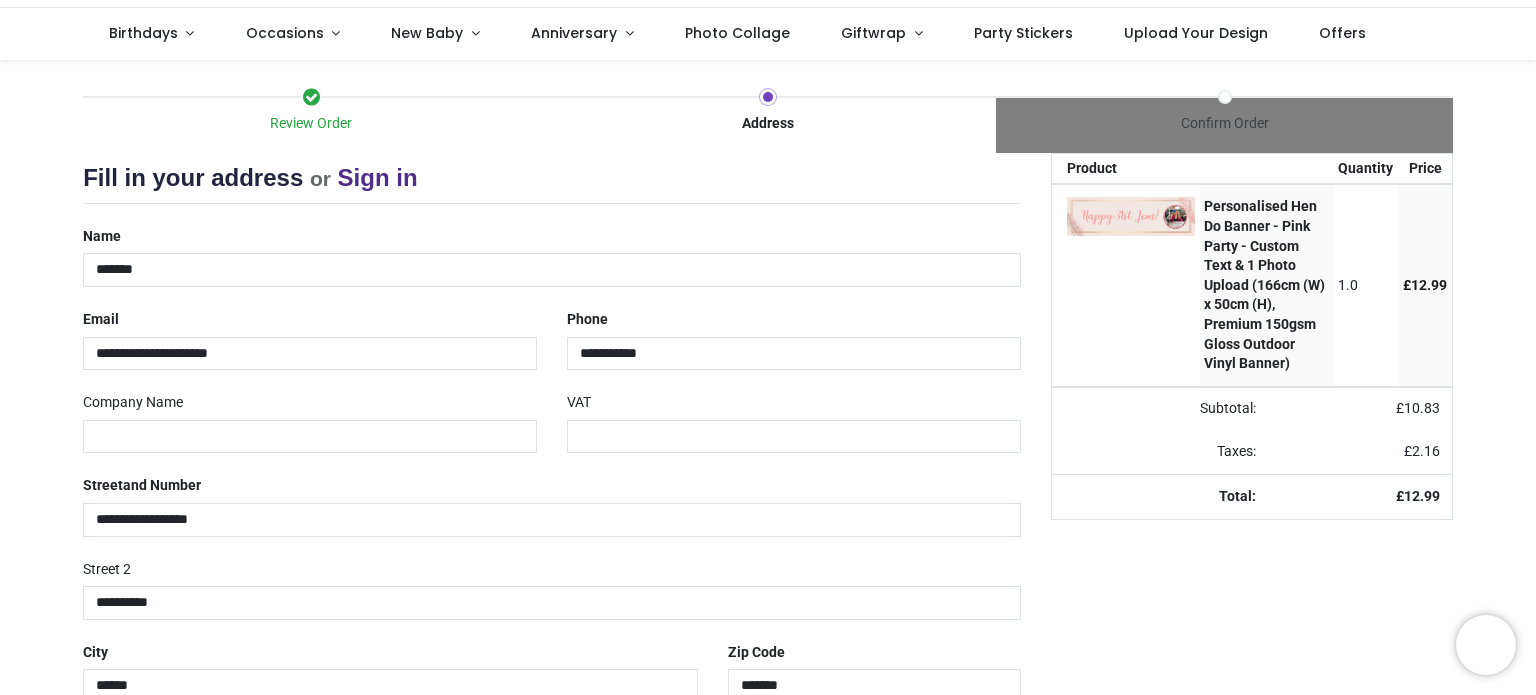 select on "***" 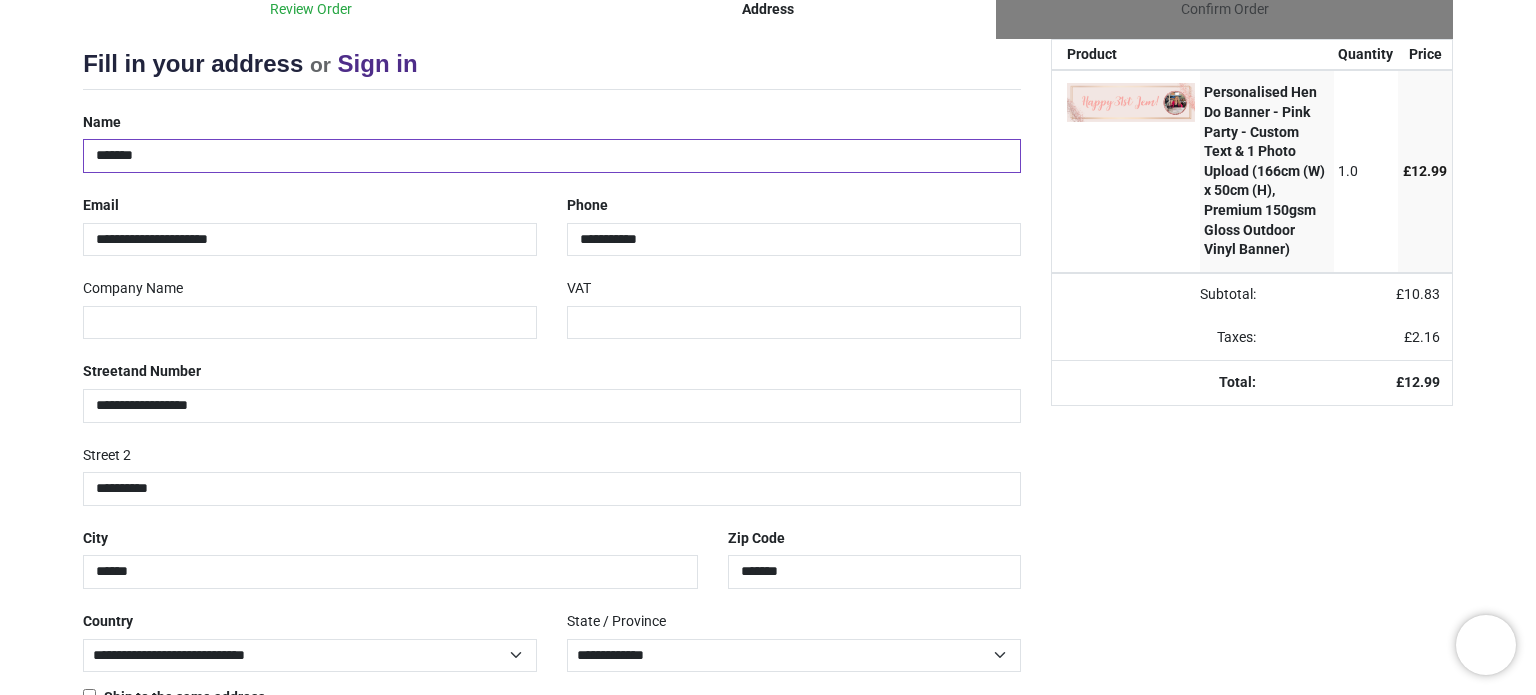 scroll, scrollTop: 316, scrollLeft: 0, axis: vertical 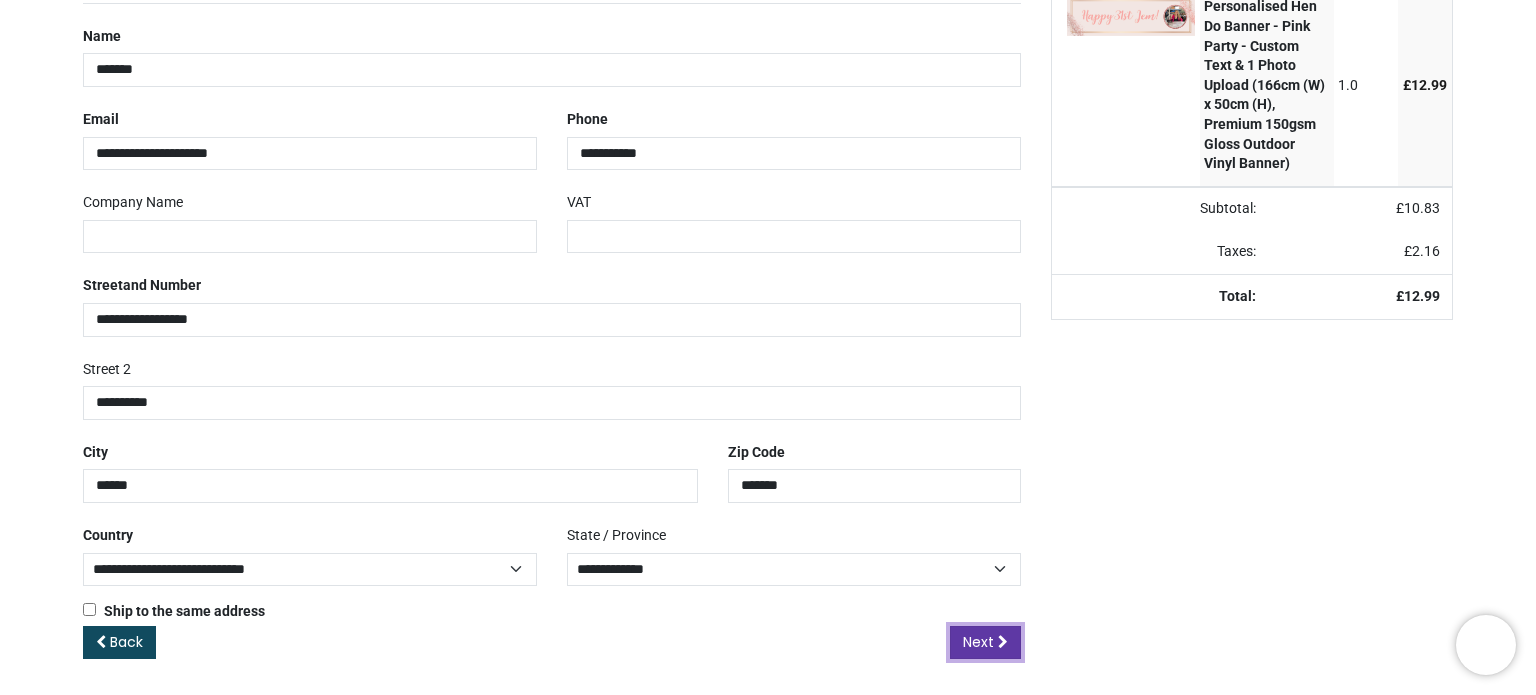 click on "Next" at bounding box center (978, 642) 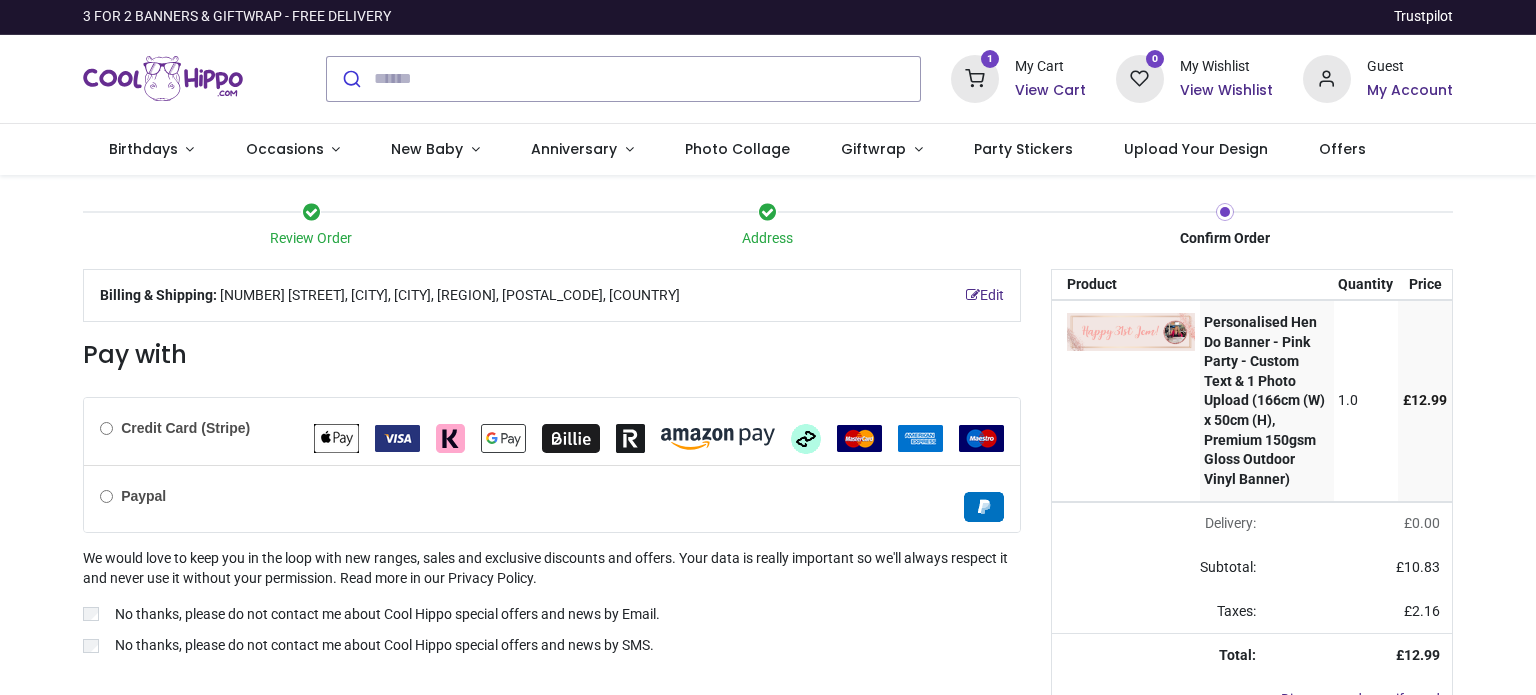 scroll, scrollTop: 0, scrollLeft: 0, axis: both 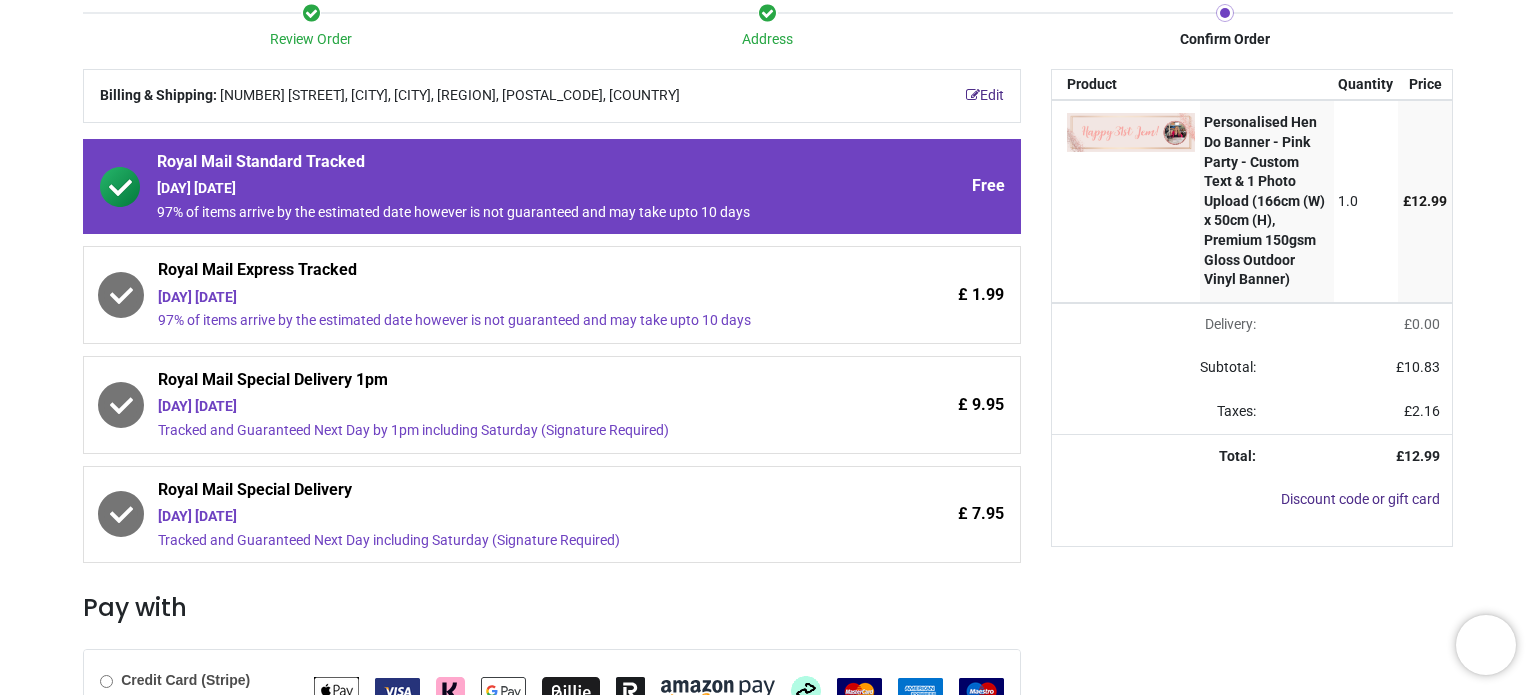 click on "[DAY] [DATE]" at bounding box center [496, 189] 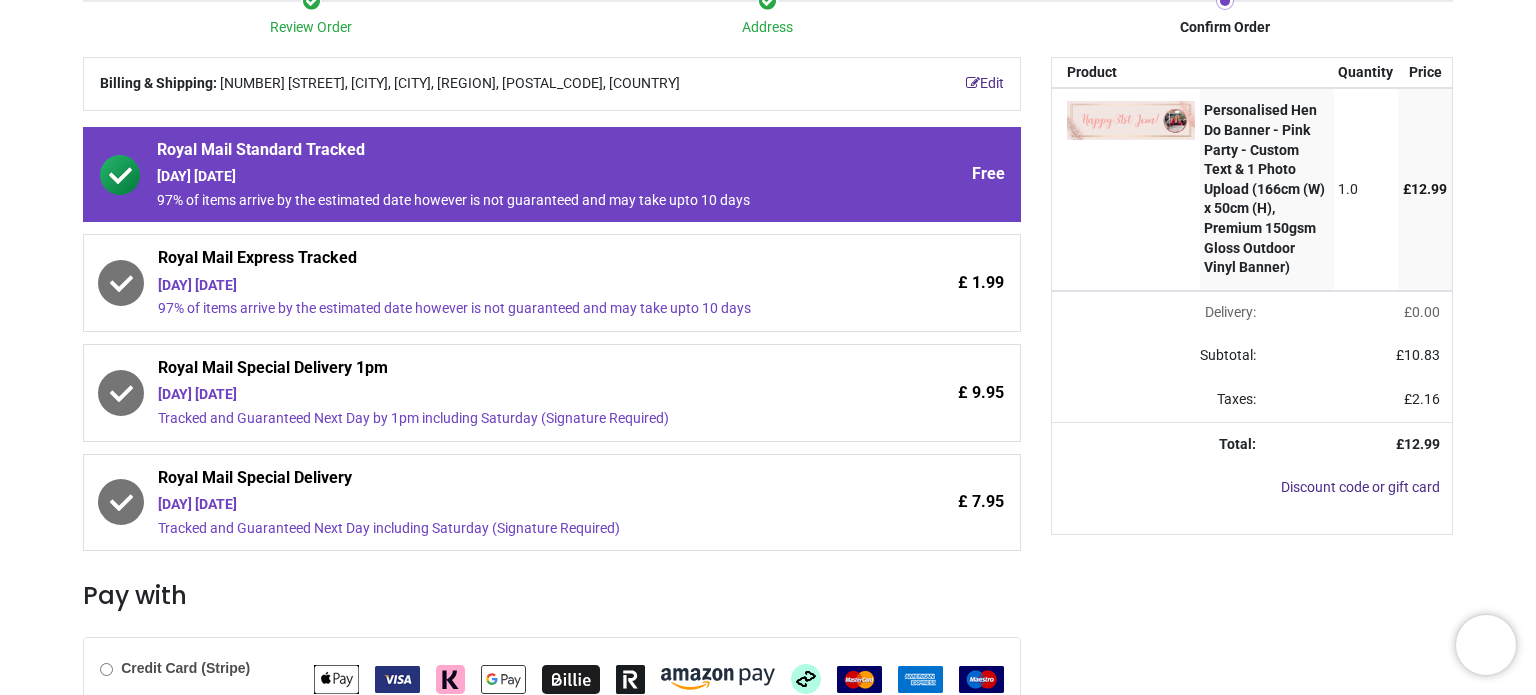 scroll, scrollTop: 200, scrollLeft: 0, axis: vertical 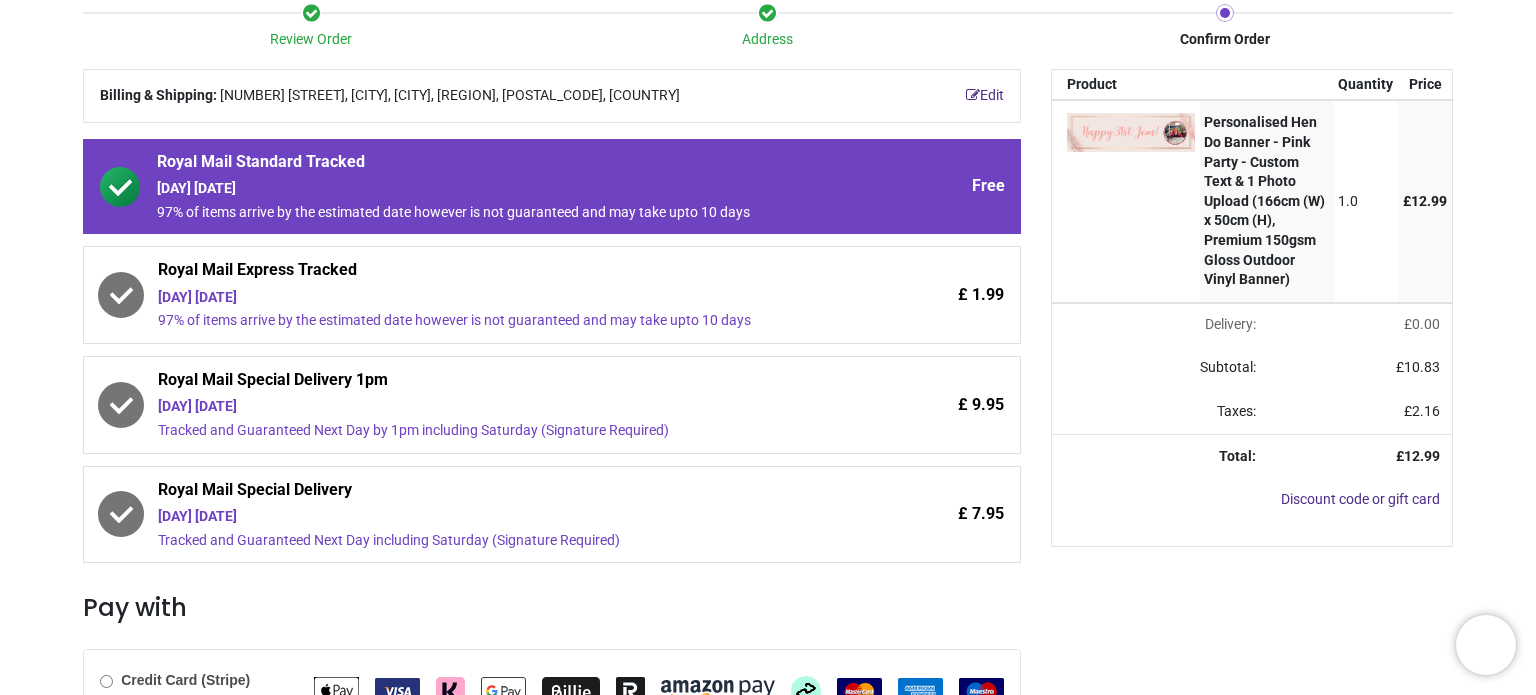 click on "[DAY] [DATE]" at bounding box center [496, 298] 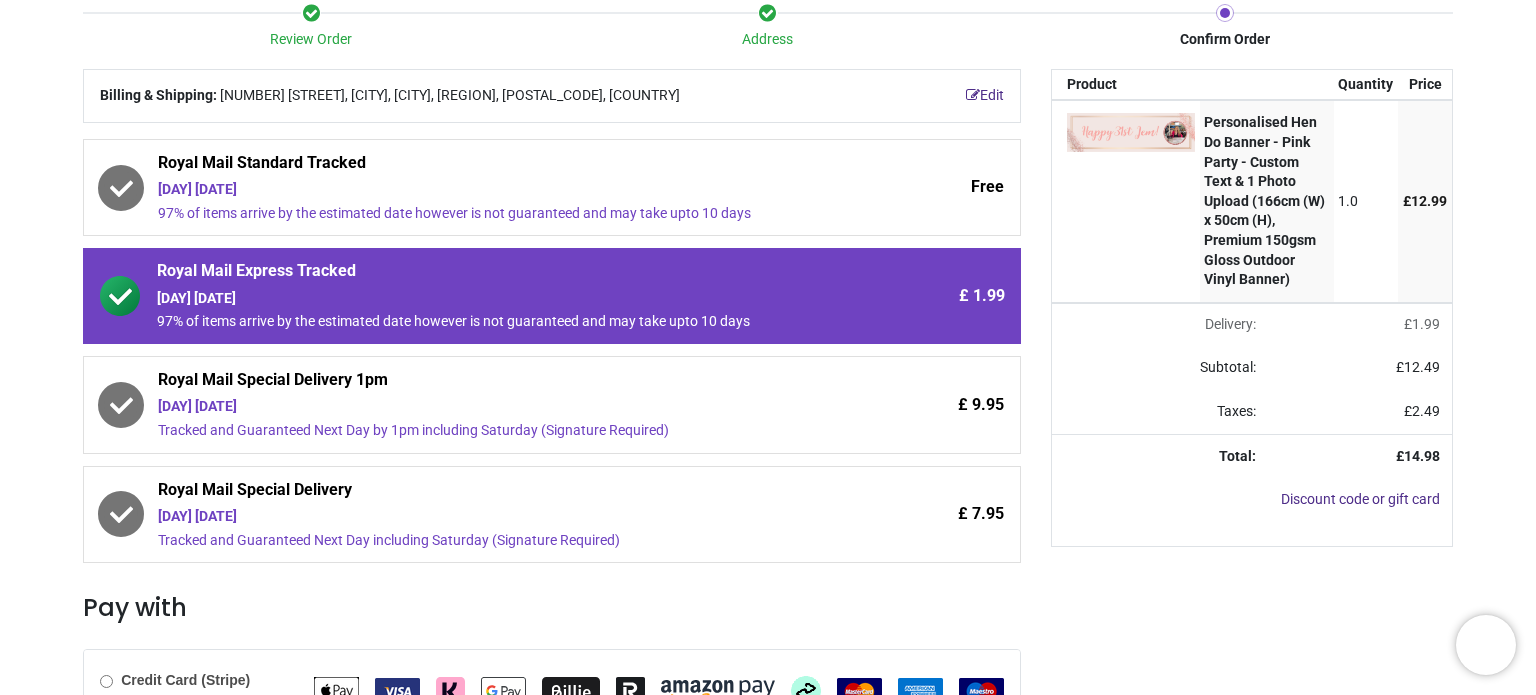 click on "Royal Mail Standard Tracked" at bounding box center (496, 166) 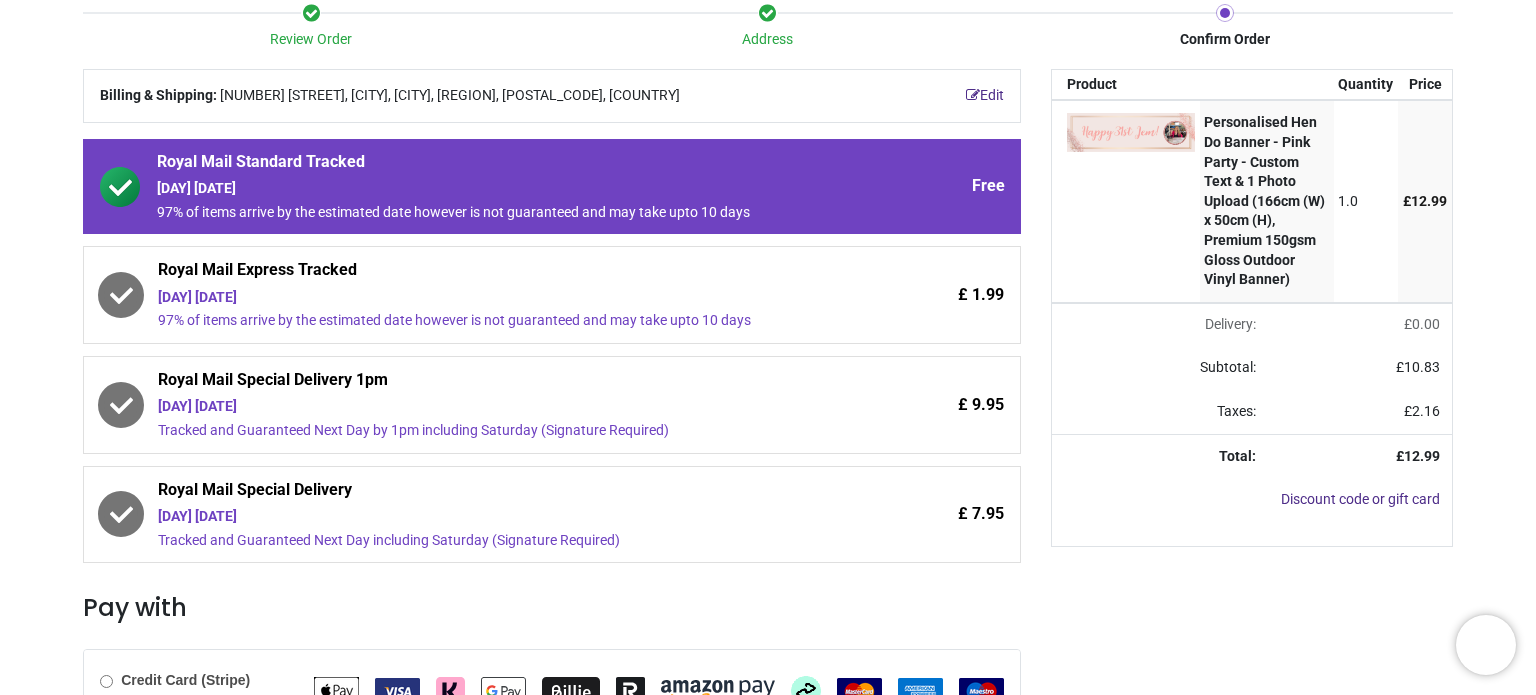 click on "Review Order
Address
Confirm Order
Your order:    £  12.99" at bounding box center [768, 484] 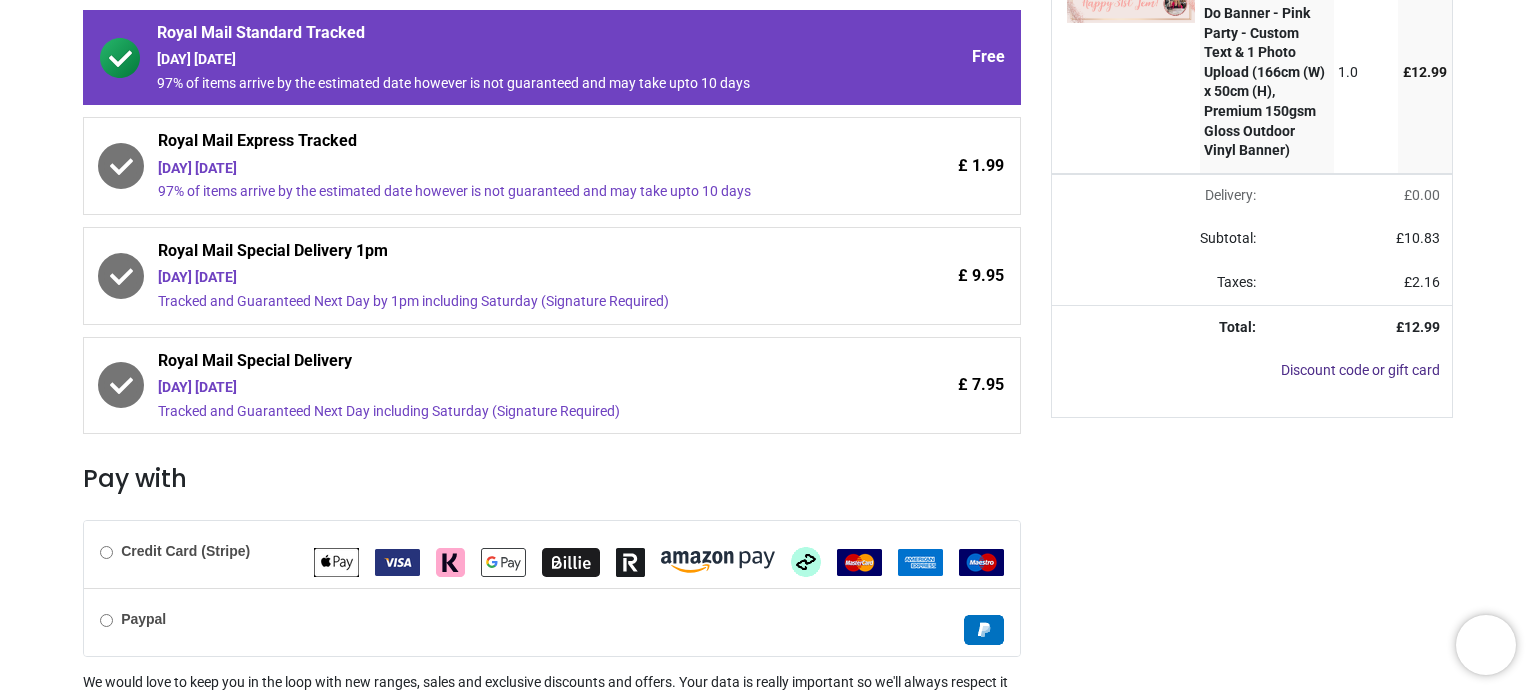 scroll, scrollTop: 493, scrollLeft: 0, axis: vertical 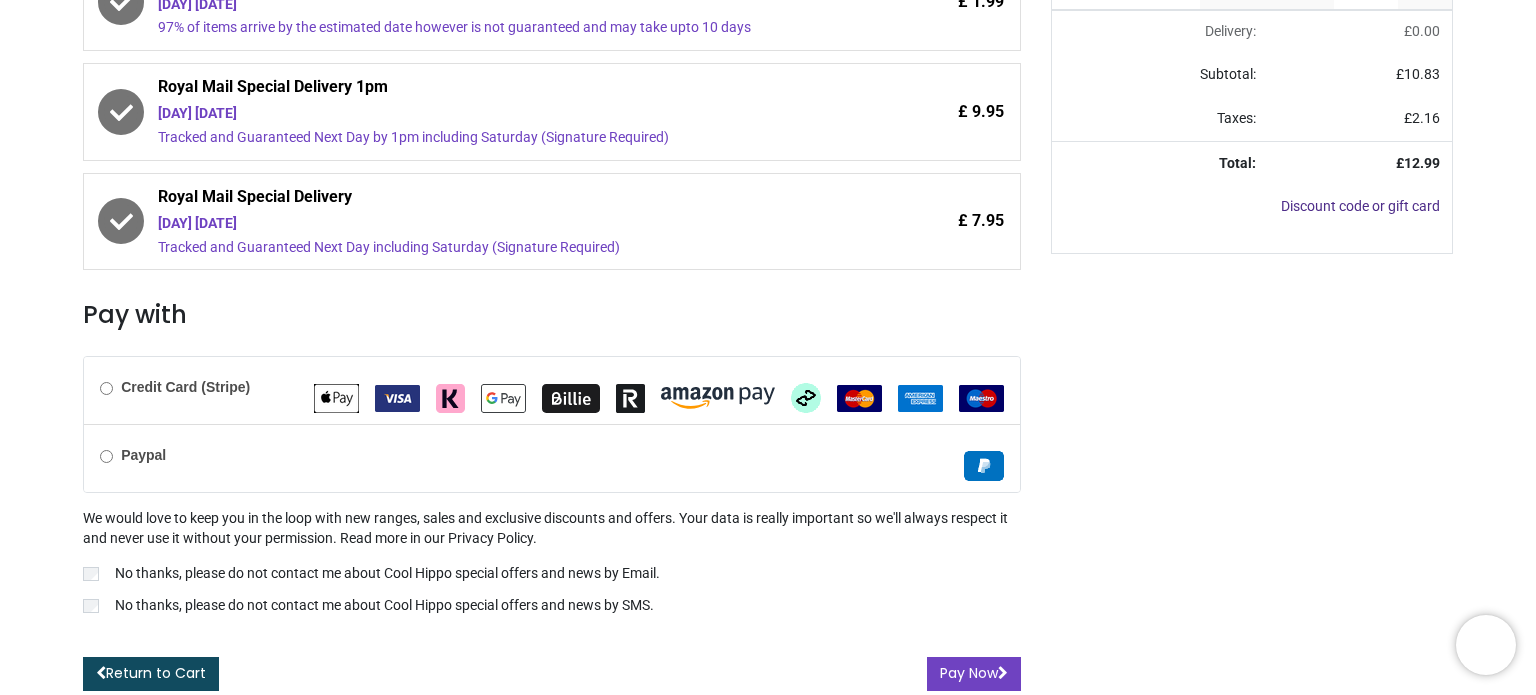 click on "Your order:    £  12.99
Product
Quantity
Price
Personalised Hen Do Banner - Pink Party - Custom Text & 1 Photo Upload (166cm (W) x 50cm (H), Premium 150gsm Gloss Outdoor Vinyl Banner)" at bounding box center [1252, 233] 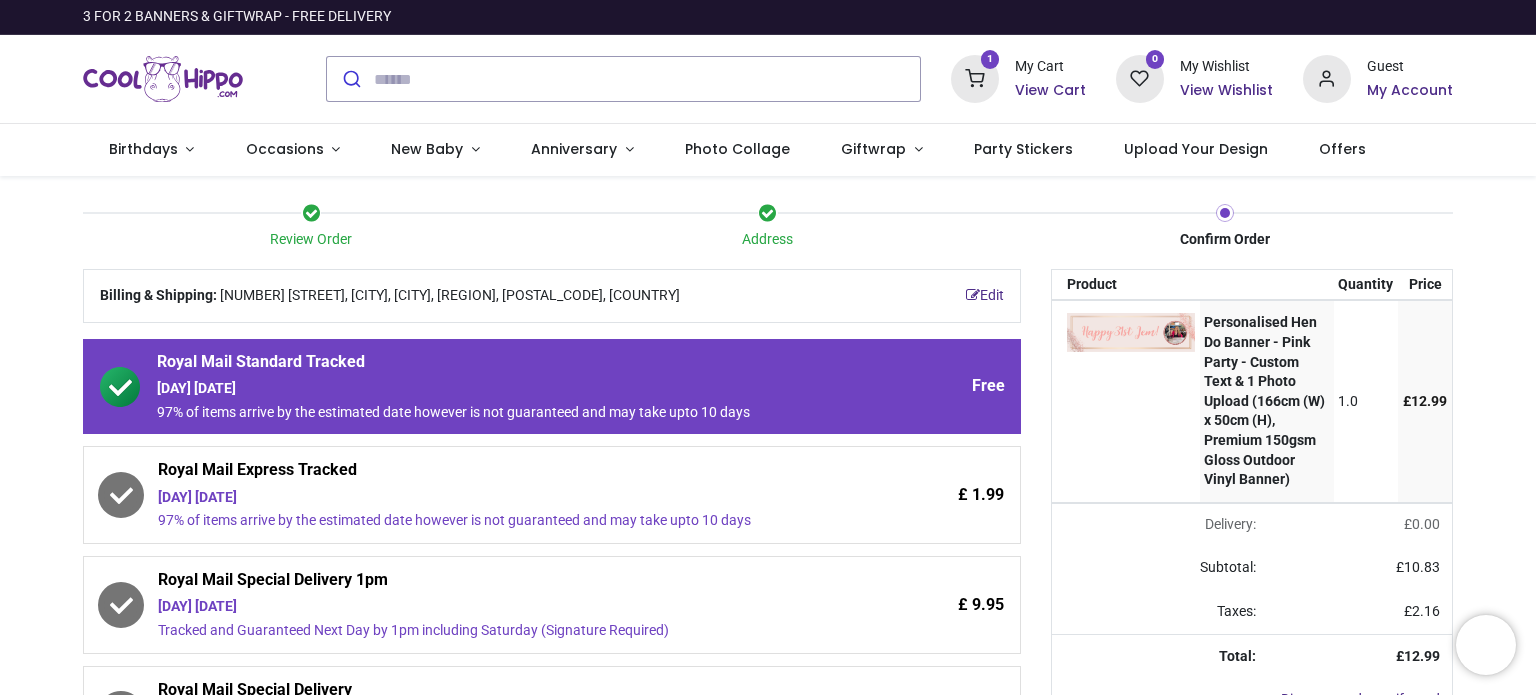 scroll, scrollTop: 300, scrollLeft: 0, axis: vertical 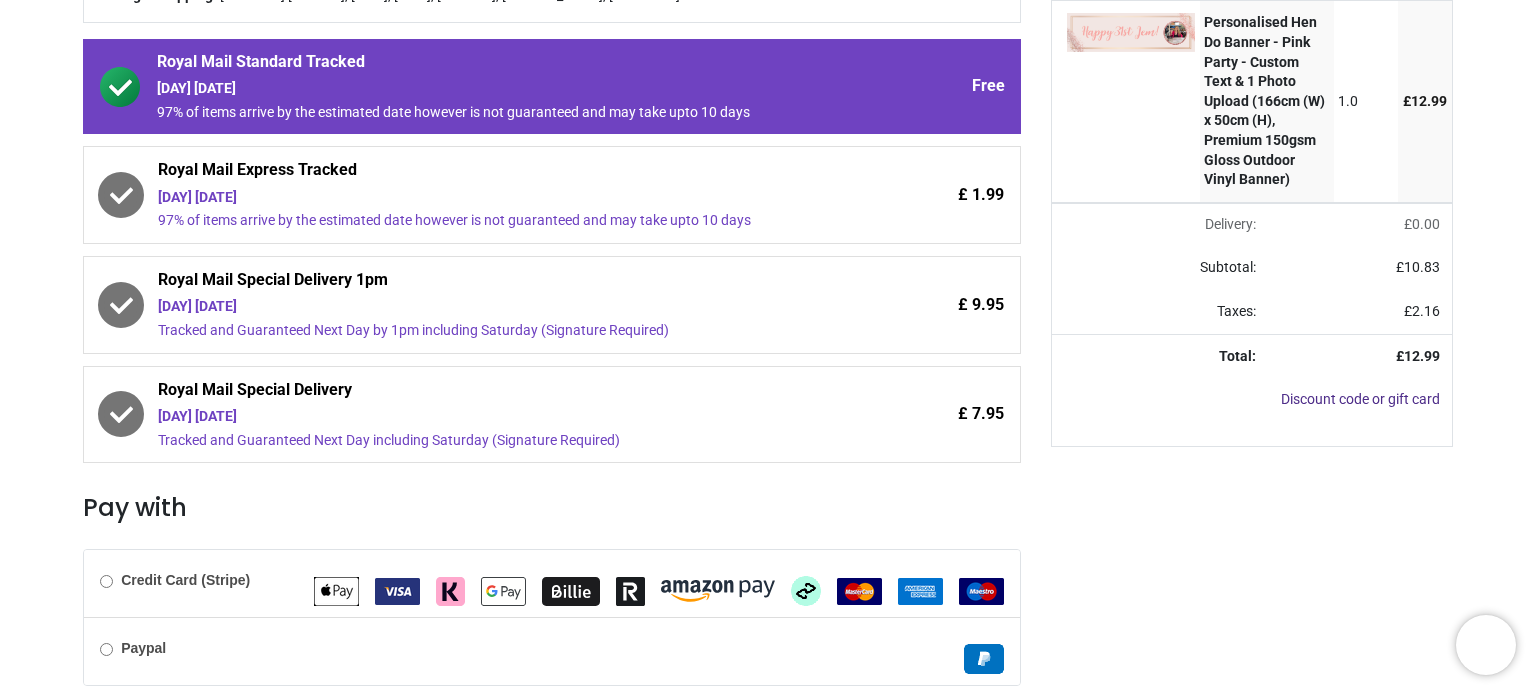 drag, startPoint x: 1332, startPoint y: 524, endPoint x: 1322, endPoint y: 498, distance: 27.856777 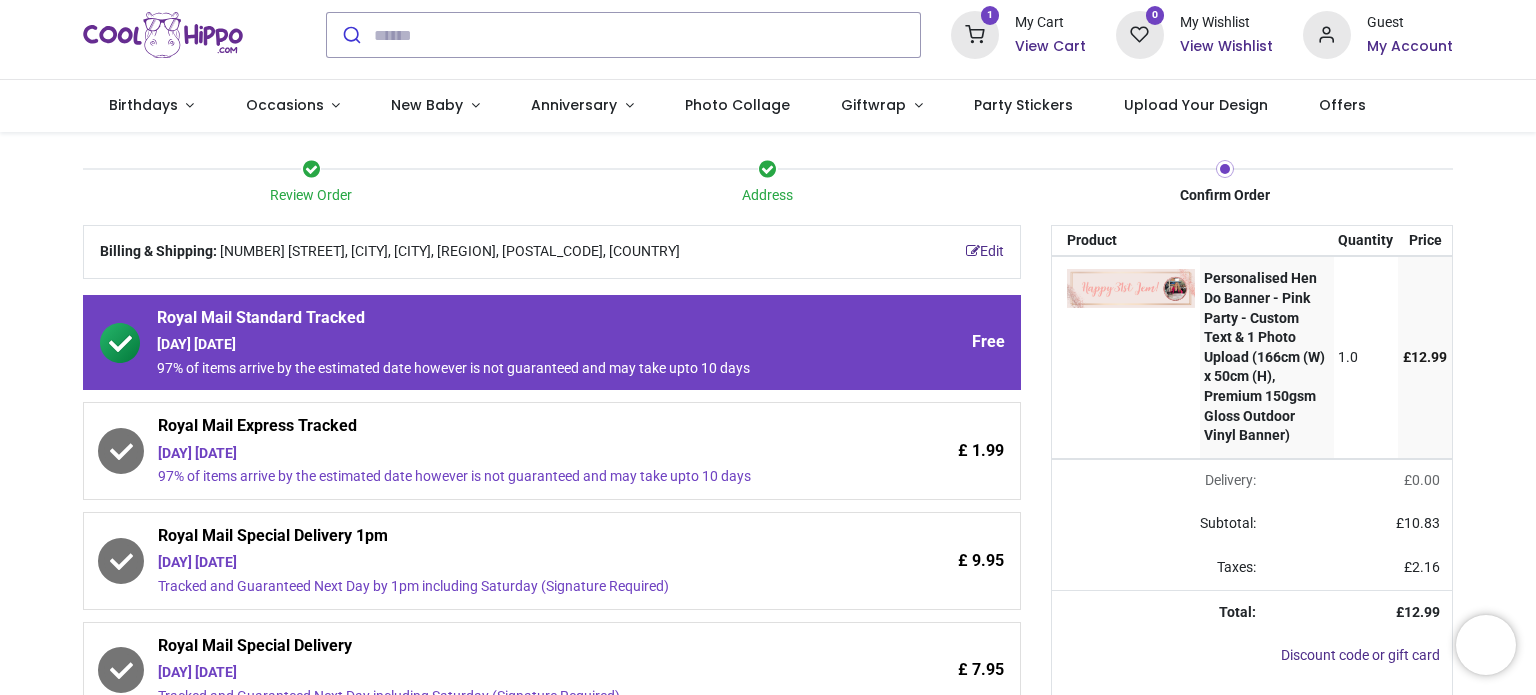 scroll, scrollTop: 0, scrollLeft: 0, axis: both 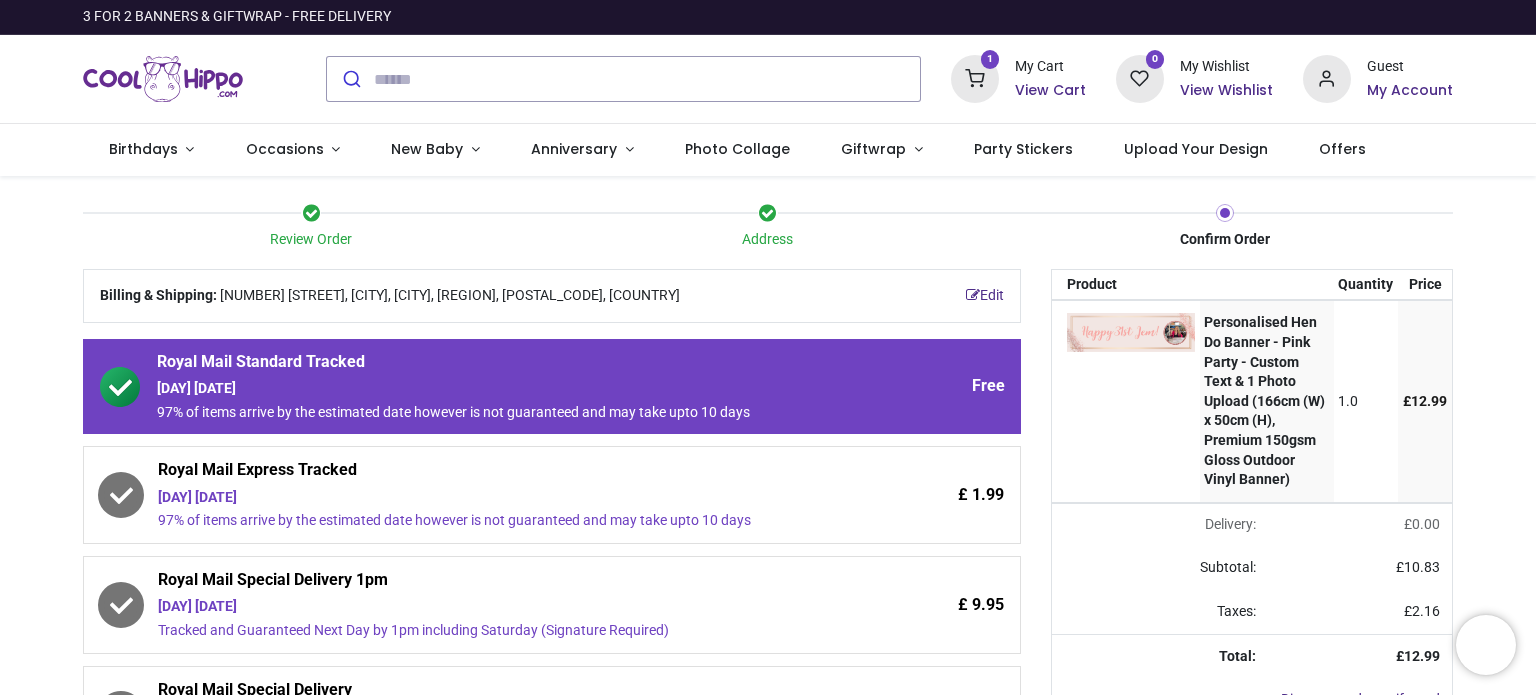 click on "Review Order
Address
Confirm Order" at bounding box center (768, 227) 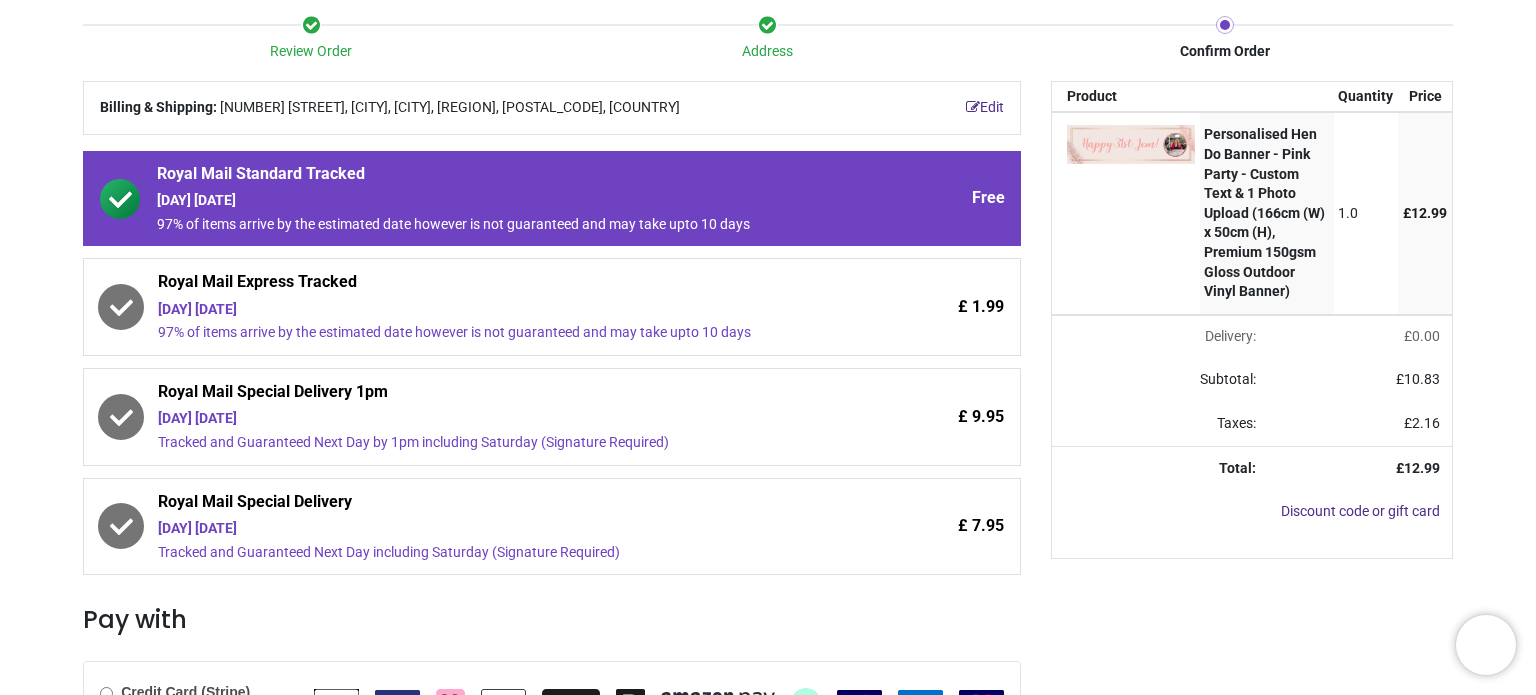 scroll, scrollTop: 200, scrollLeft: 0, axis: vertical 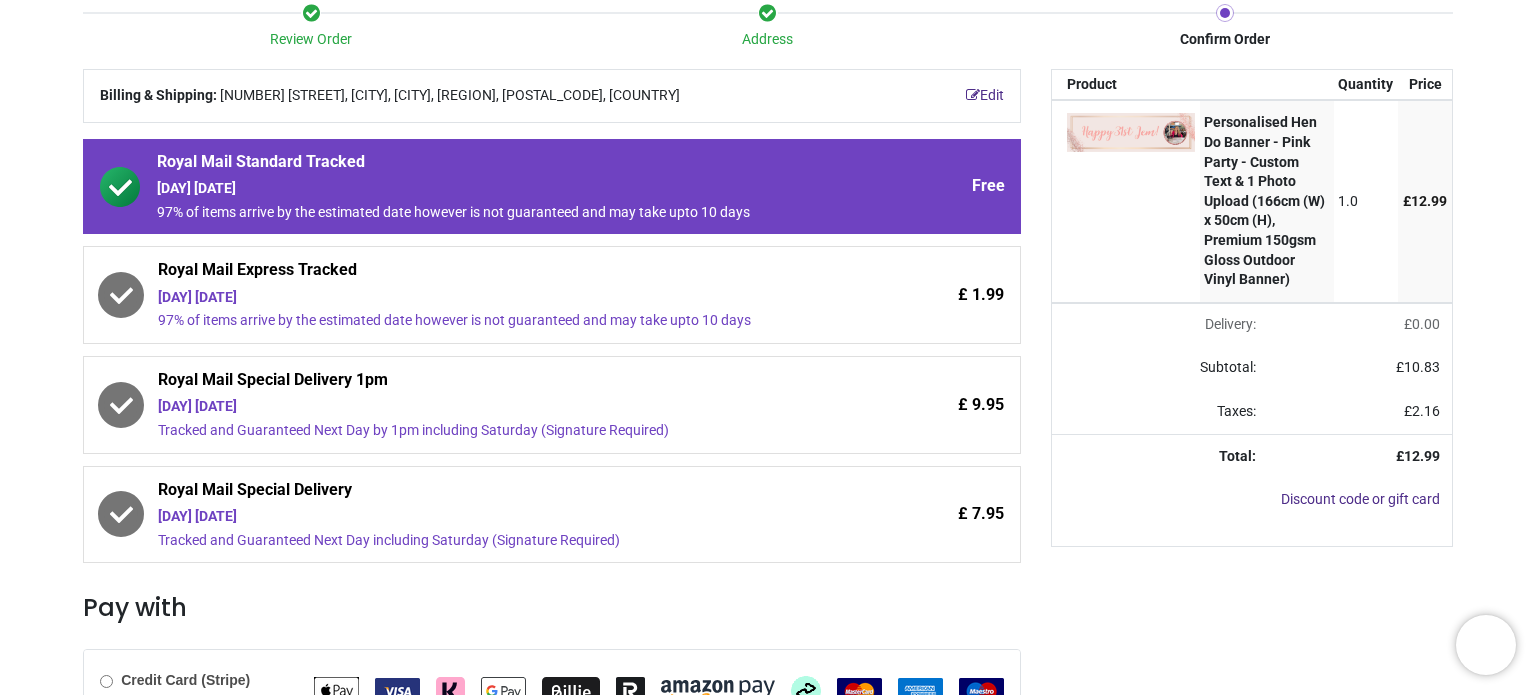 click on "Your order:    £  12.99
Product
Quantity
Price
Personalised Hen Do Banner - Pink Party - Custom Text & 1 Photo Upload (166cm (W) x 50cm (H), Premium 150gsm Gloss Outdoor Vinyl Banner)" at bounding box center (1252, 526) 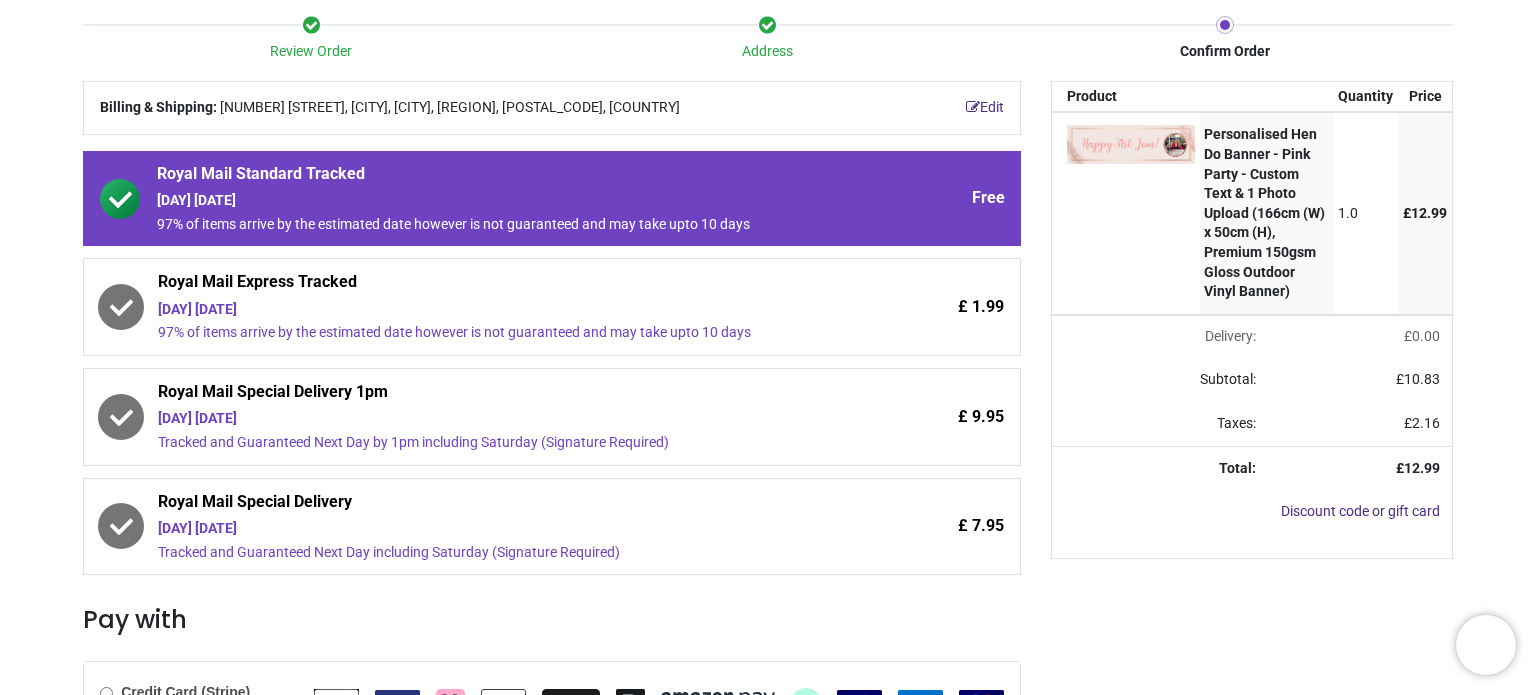 scroll, scrollTop: 200, scrollLeft: 0, axis: vertical 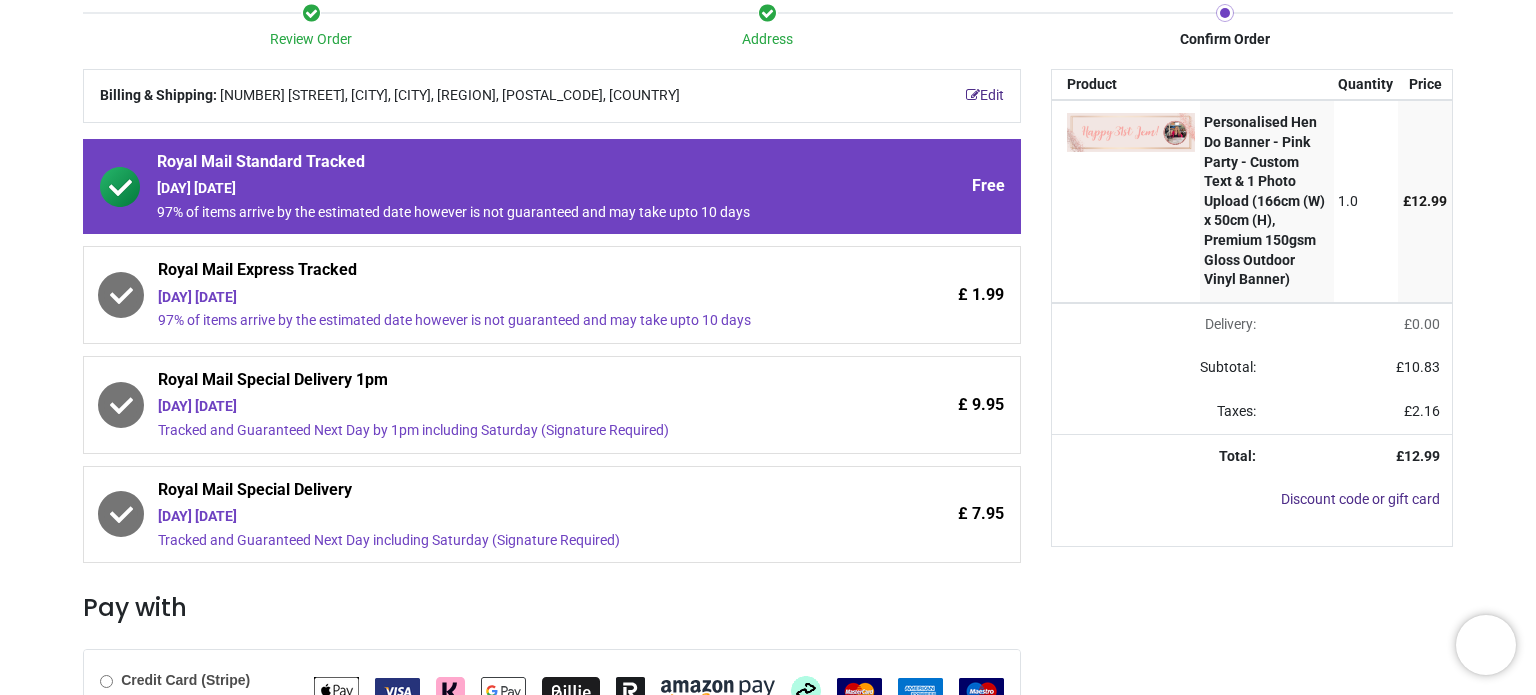click on "Review Order
Address
Confirm Order
Your order:    £  12.99" at bounding box center (768, 484) 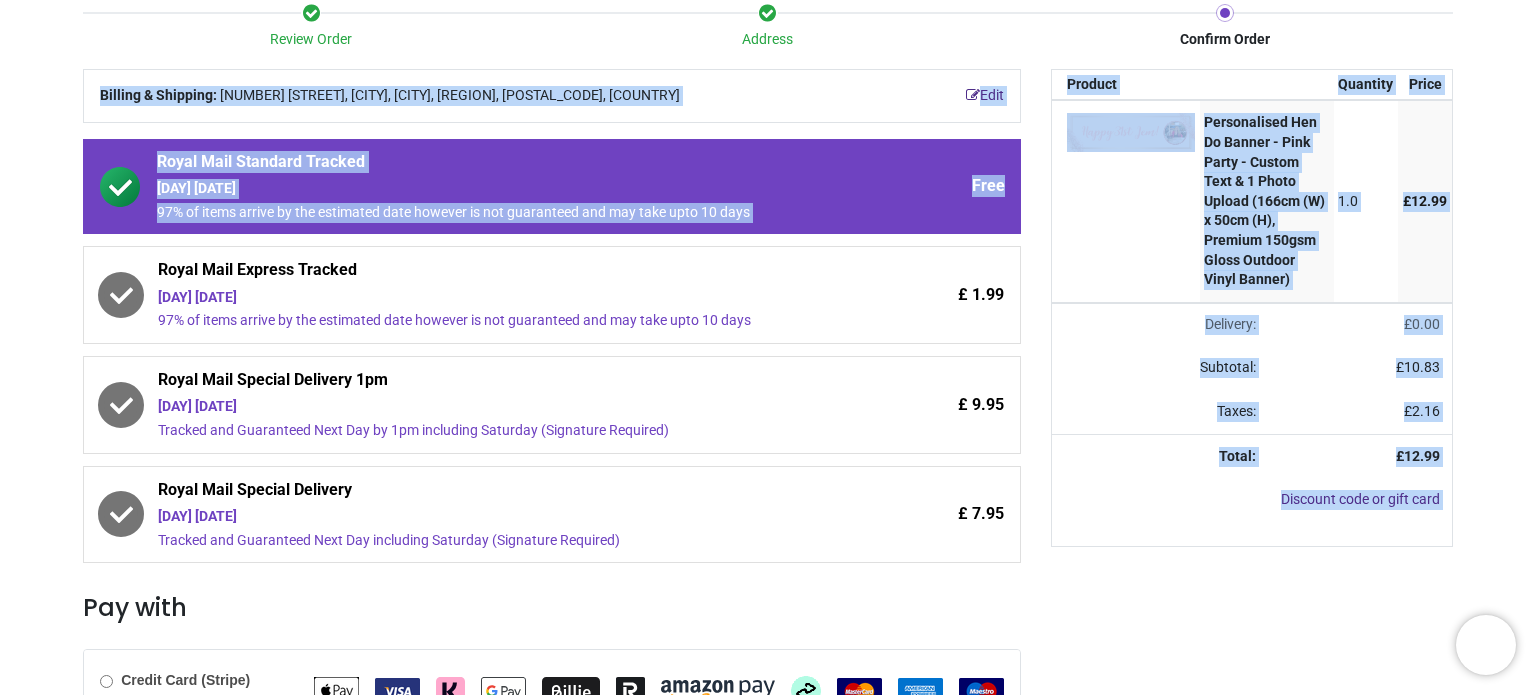 click on "Review Order
Address
Confirm Order
Your order:    £  12.99
Product Quantity" at bounding box center [768, 484] 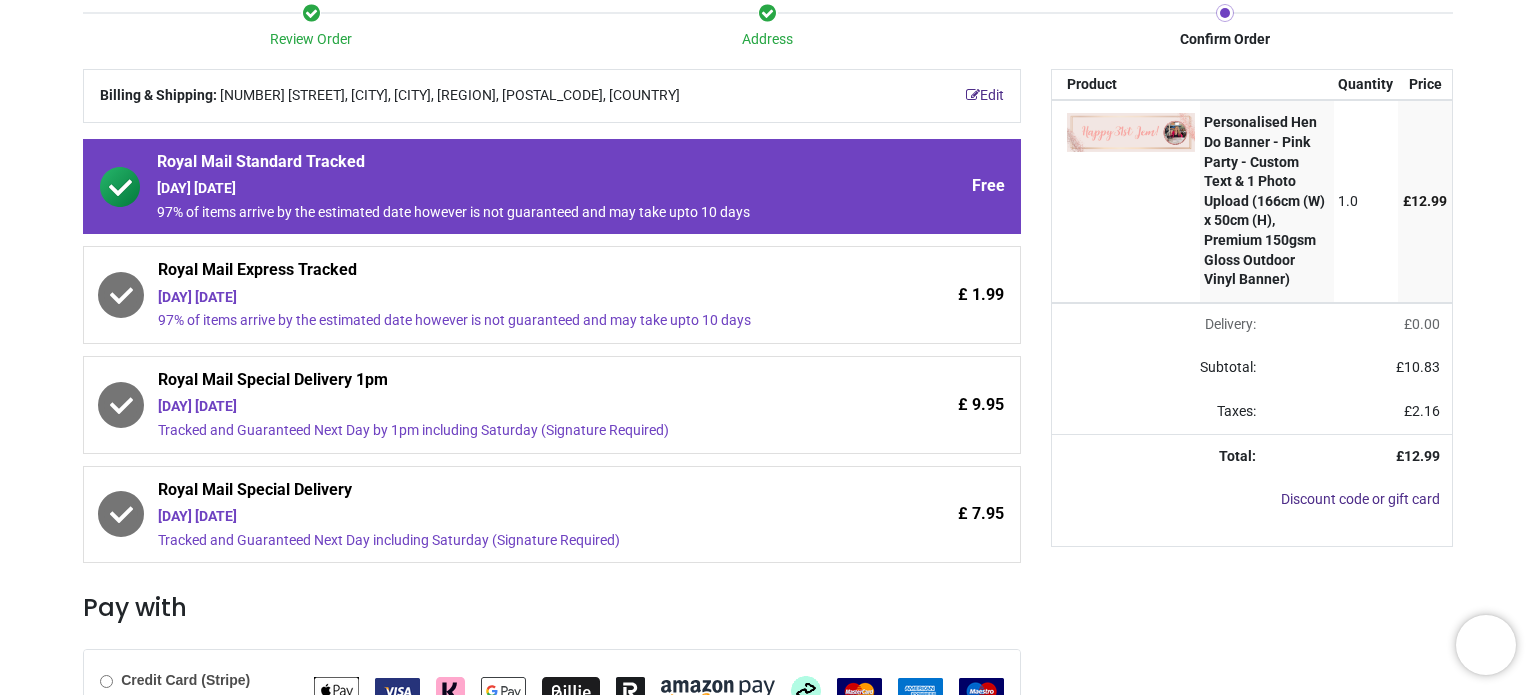 click on "Review Order
Address
Confirm Order
Your order:    £  12.99" at bounding box center (768, 484) 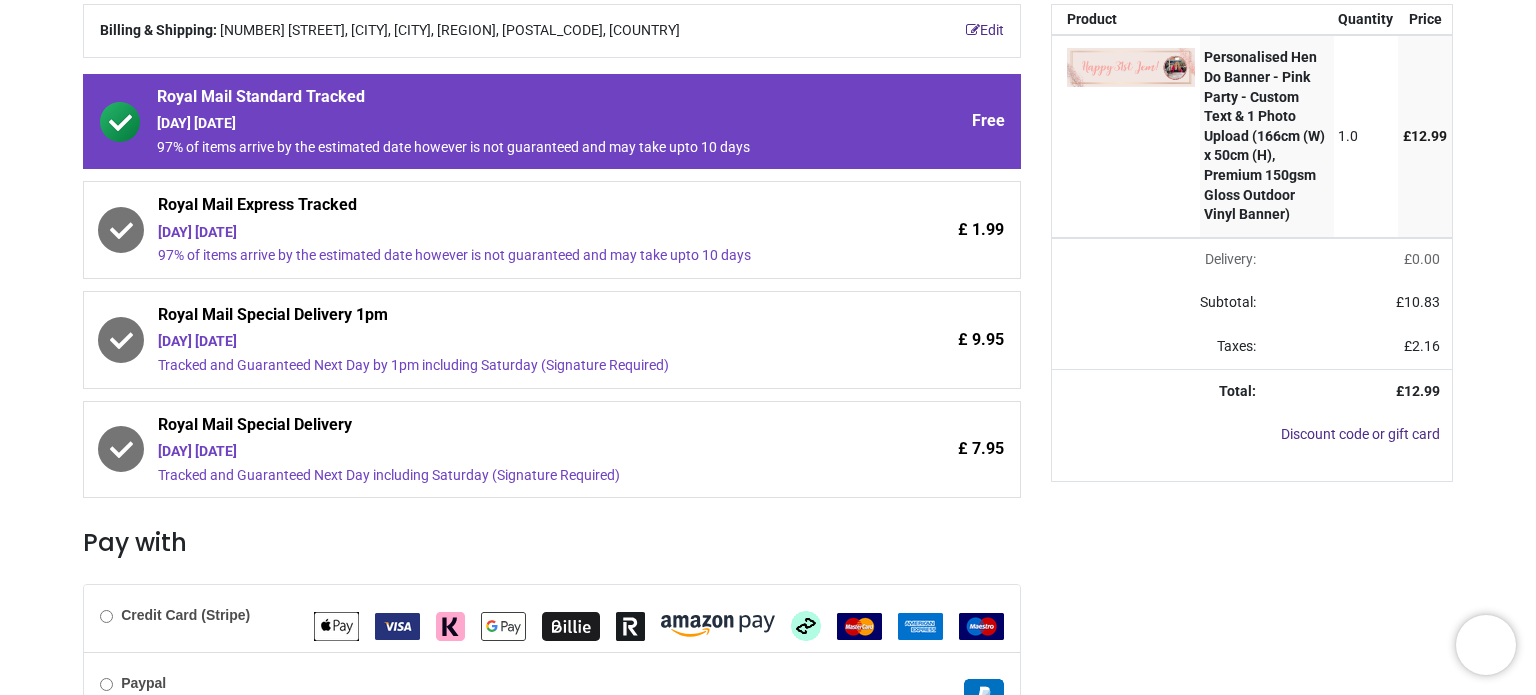 scroll, scrollTop: 300, scrollLeft: 0, axis: vertical 